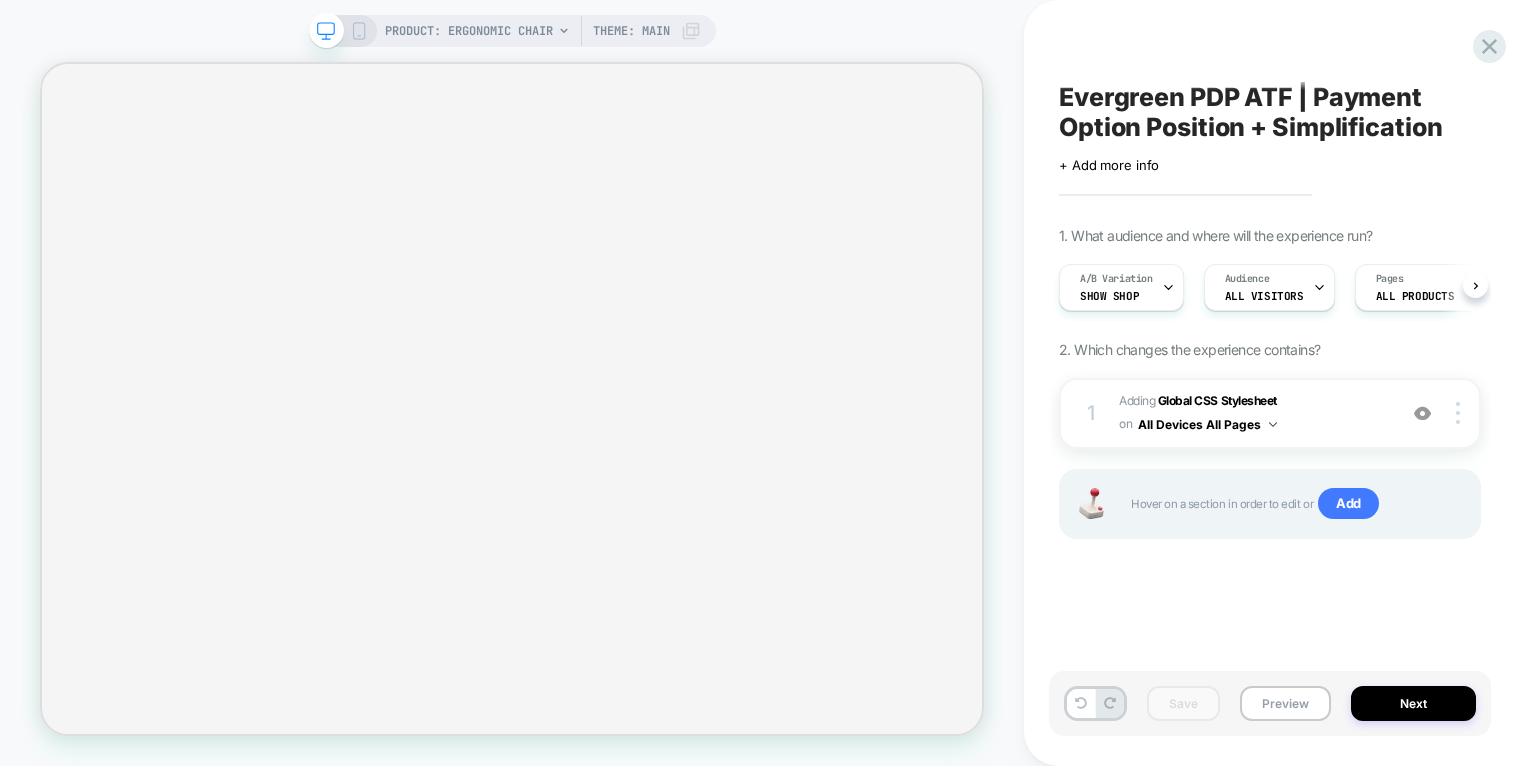 scroll, scrollTop: 0, scrollLeft: 0, axis: both 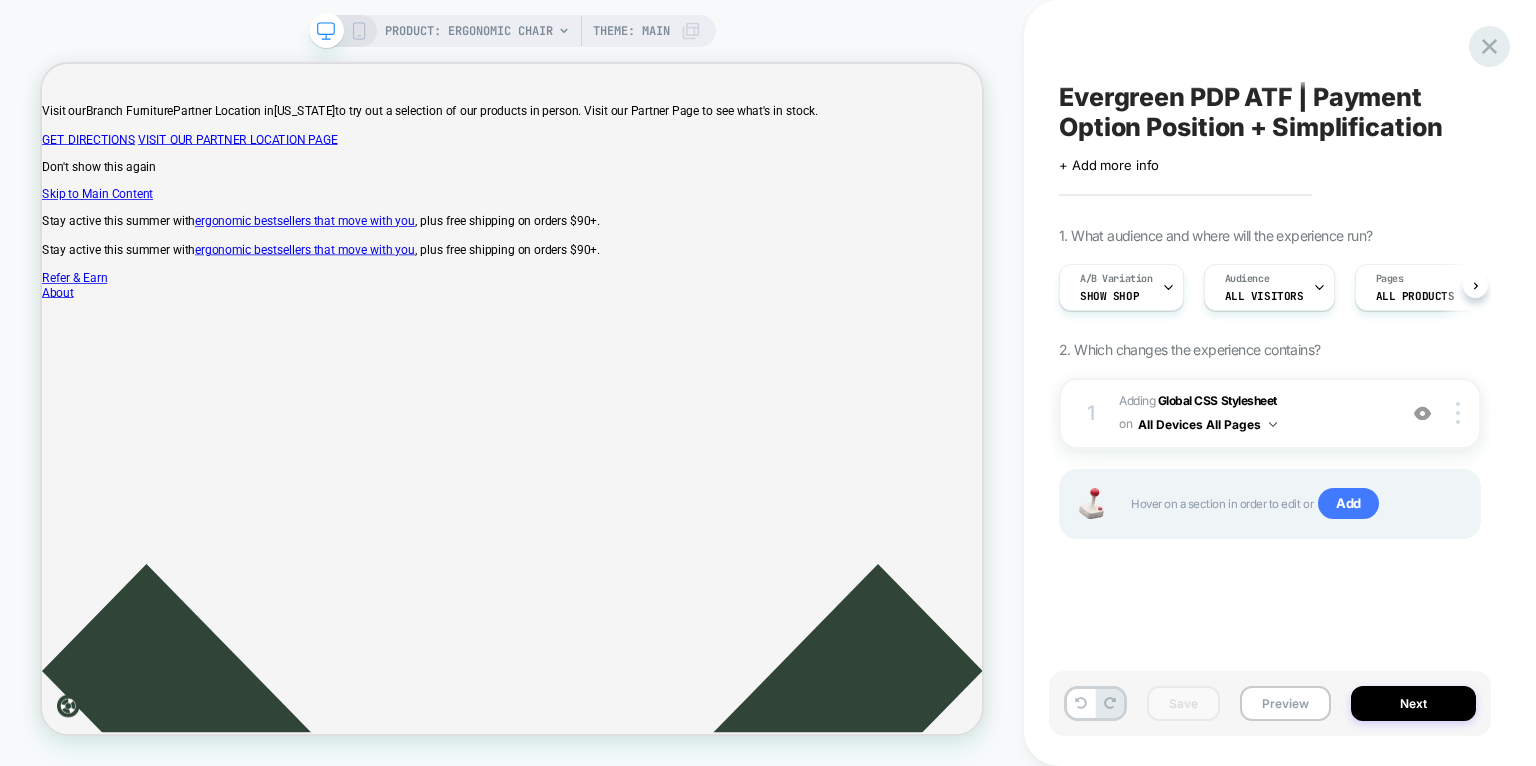 click 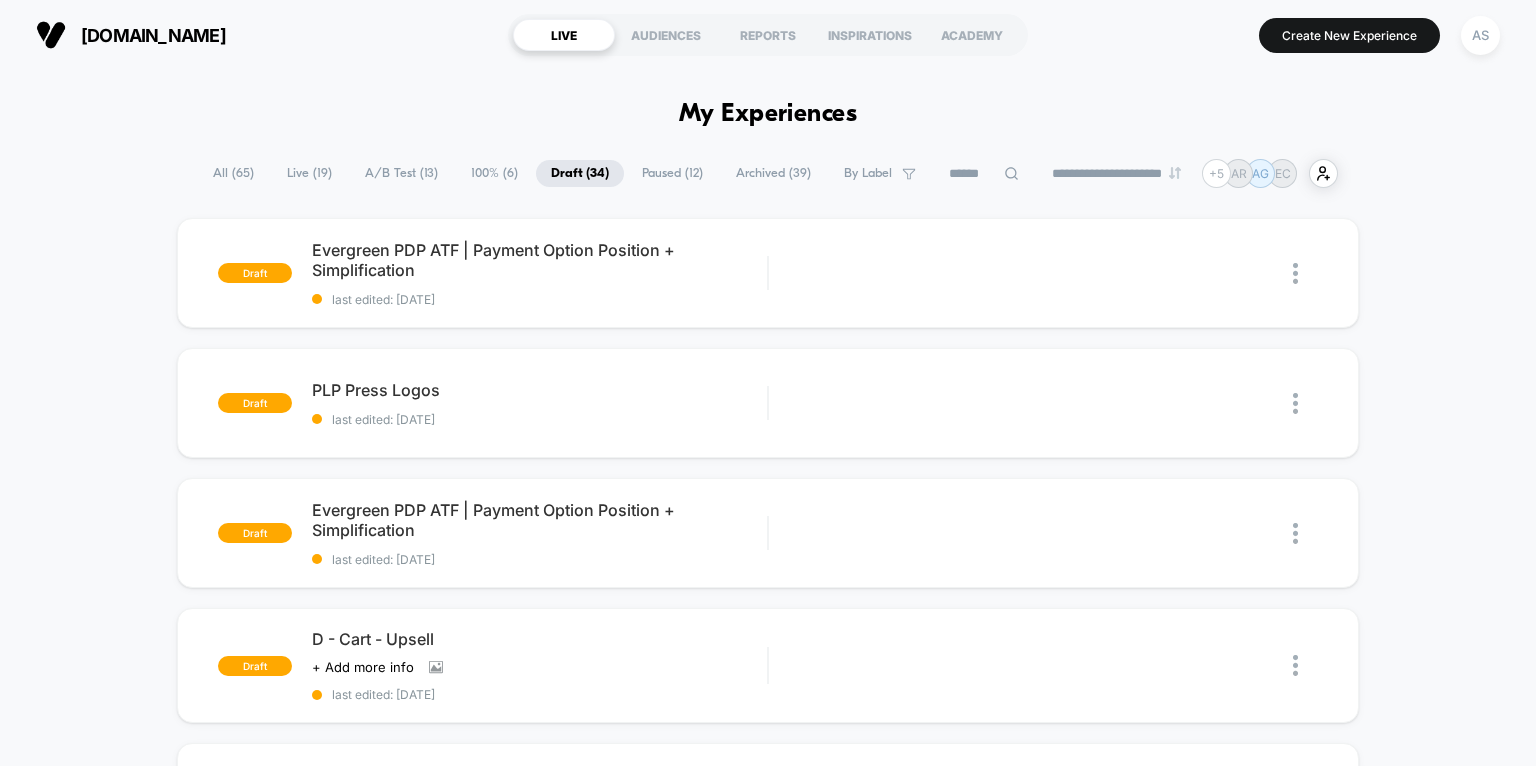 click on "Live ( 19 )" at bounding box center [309, 173] 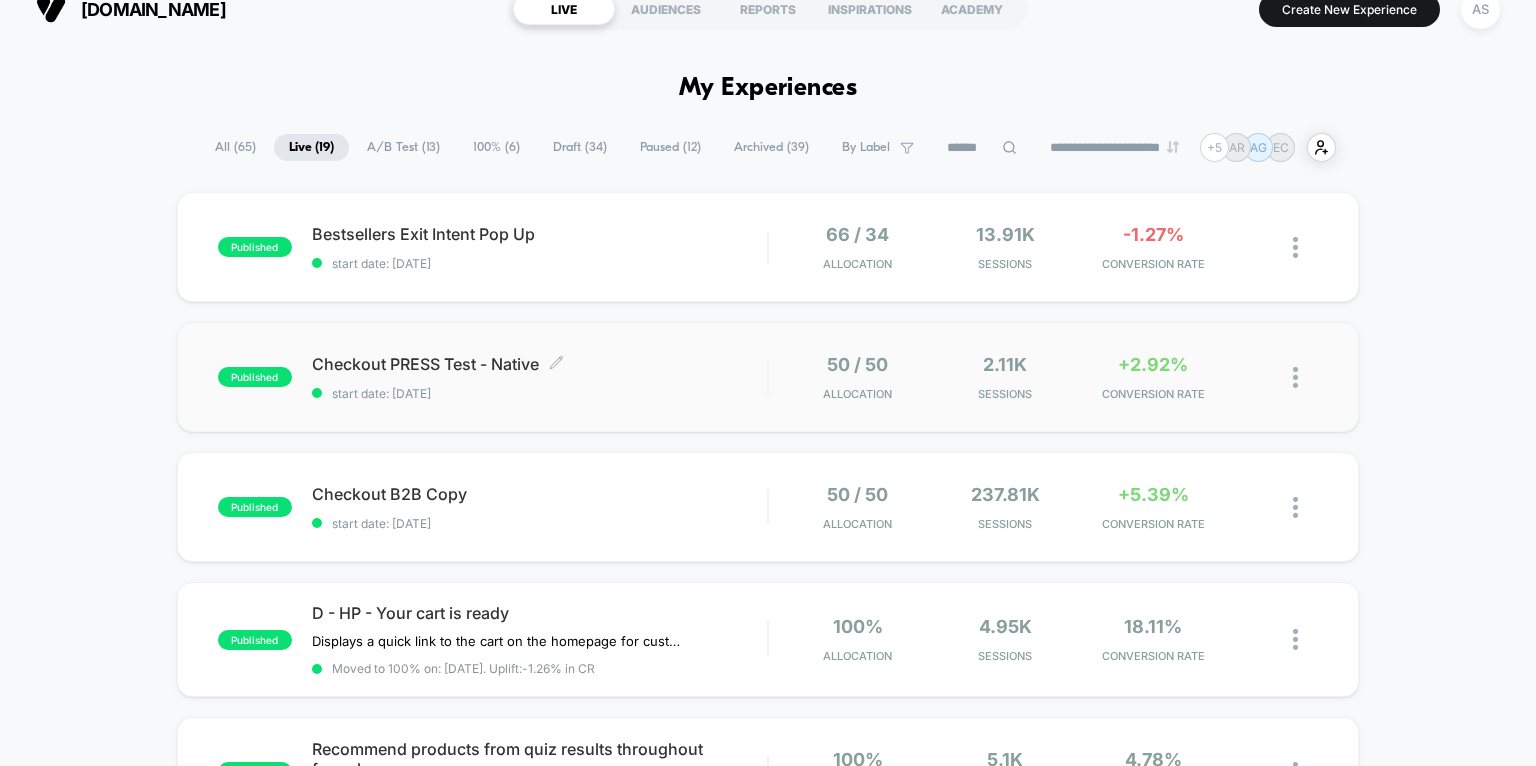 scroll, scrollTop: 55, scrollLeft: 0, axis: vertical 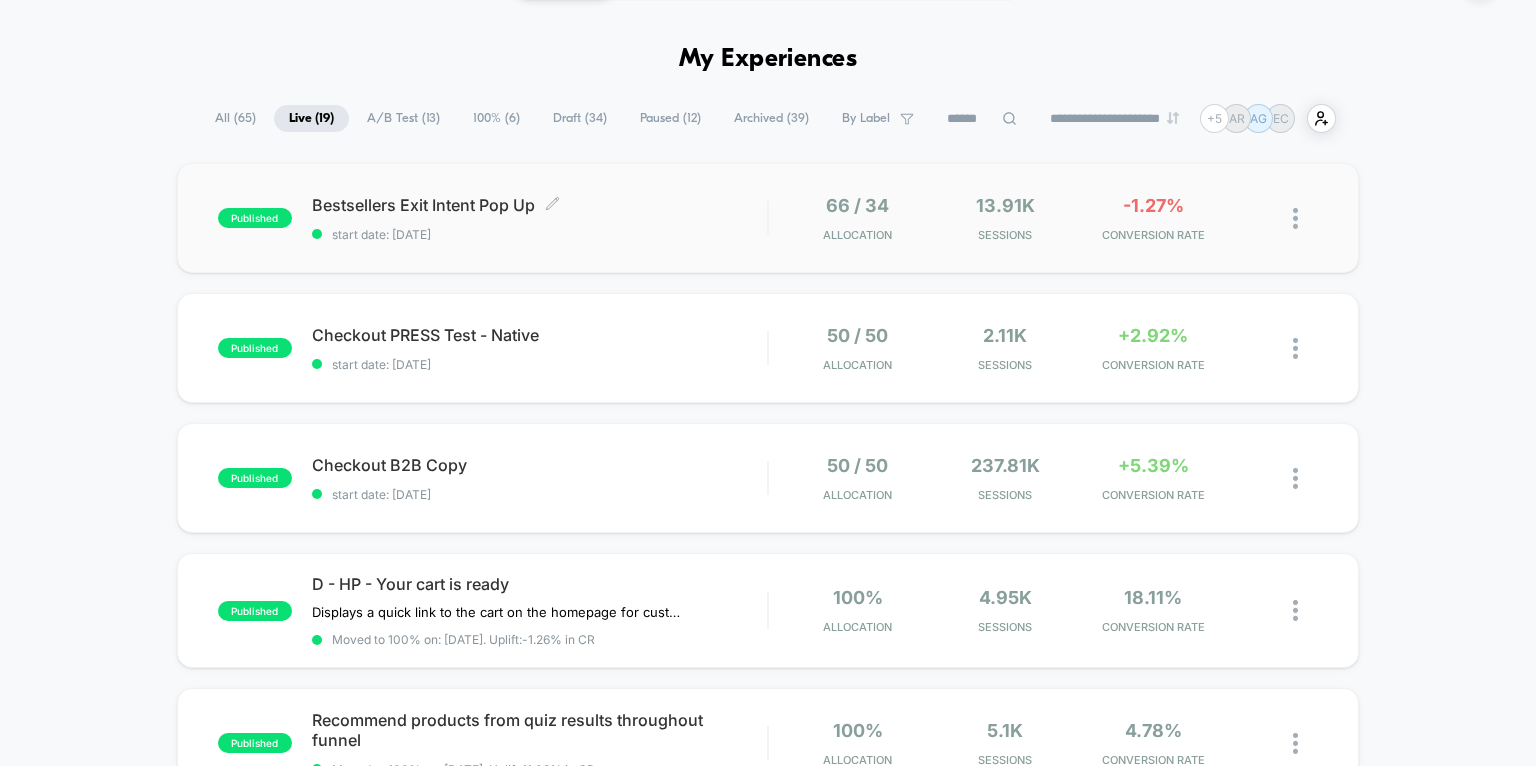 click on "Bestsellers Exit Intent Pop Up Click to edit experience details" at bounding box center [540, 205] 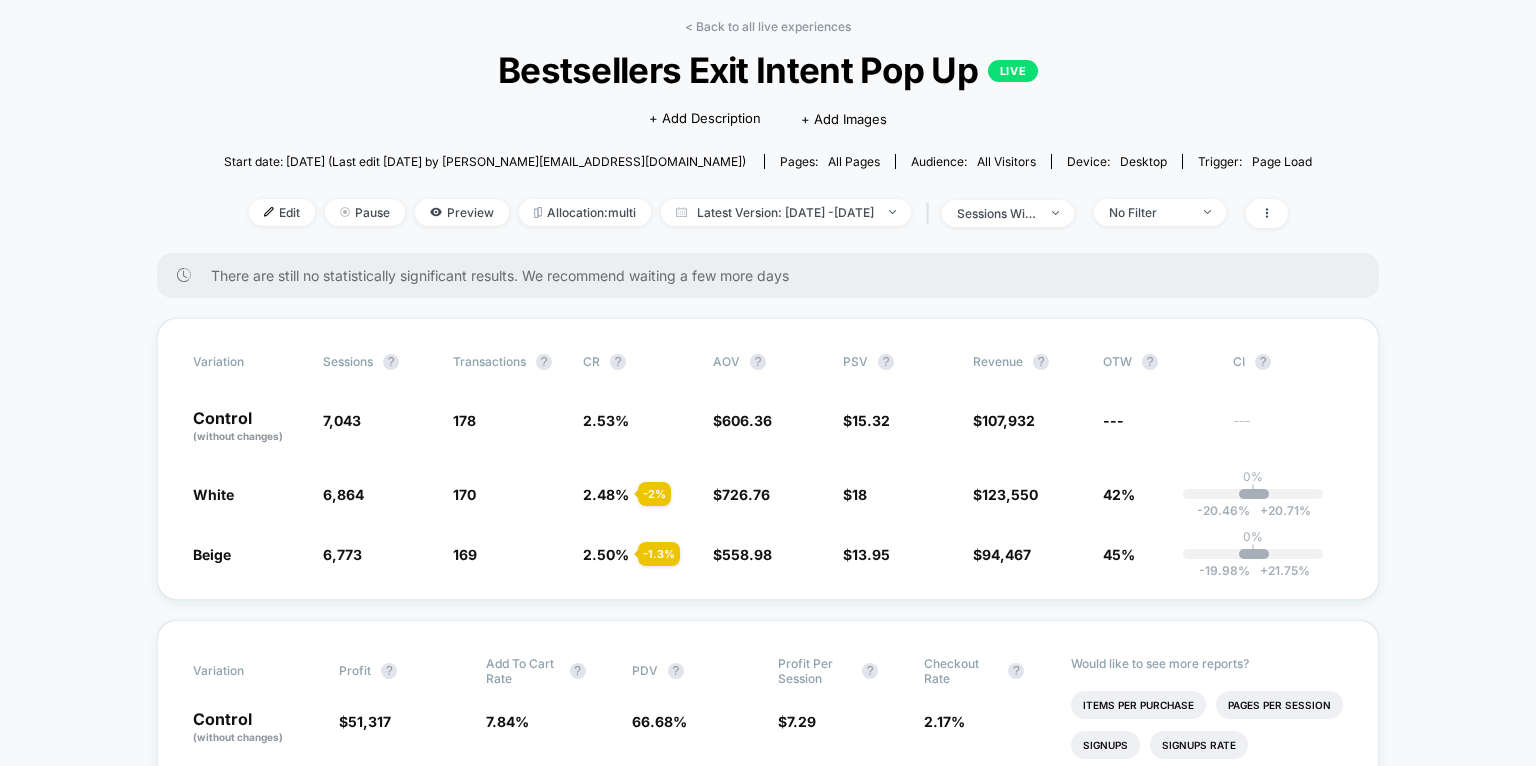 scroll, scrollTop: 84, scrollLeft: 0, axis: vertical 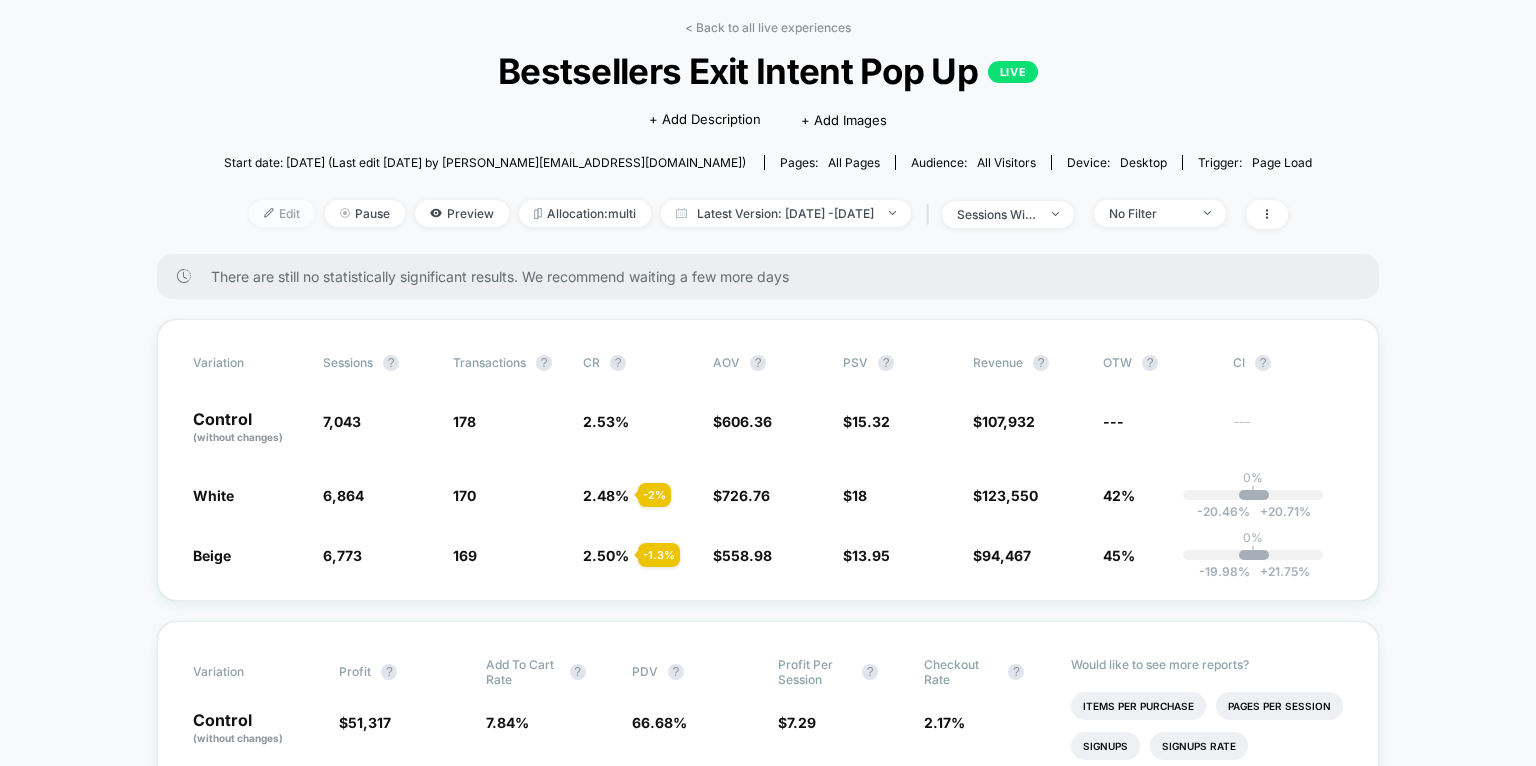 click on "Edit" at bounding box center [282, 213] 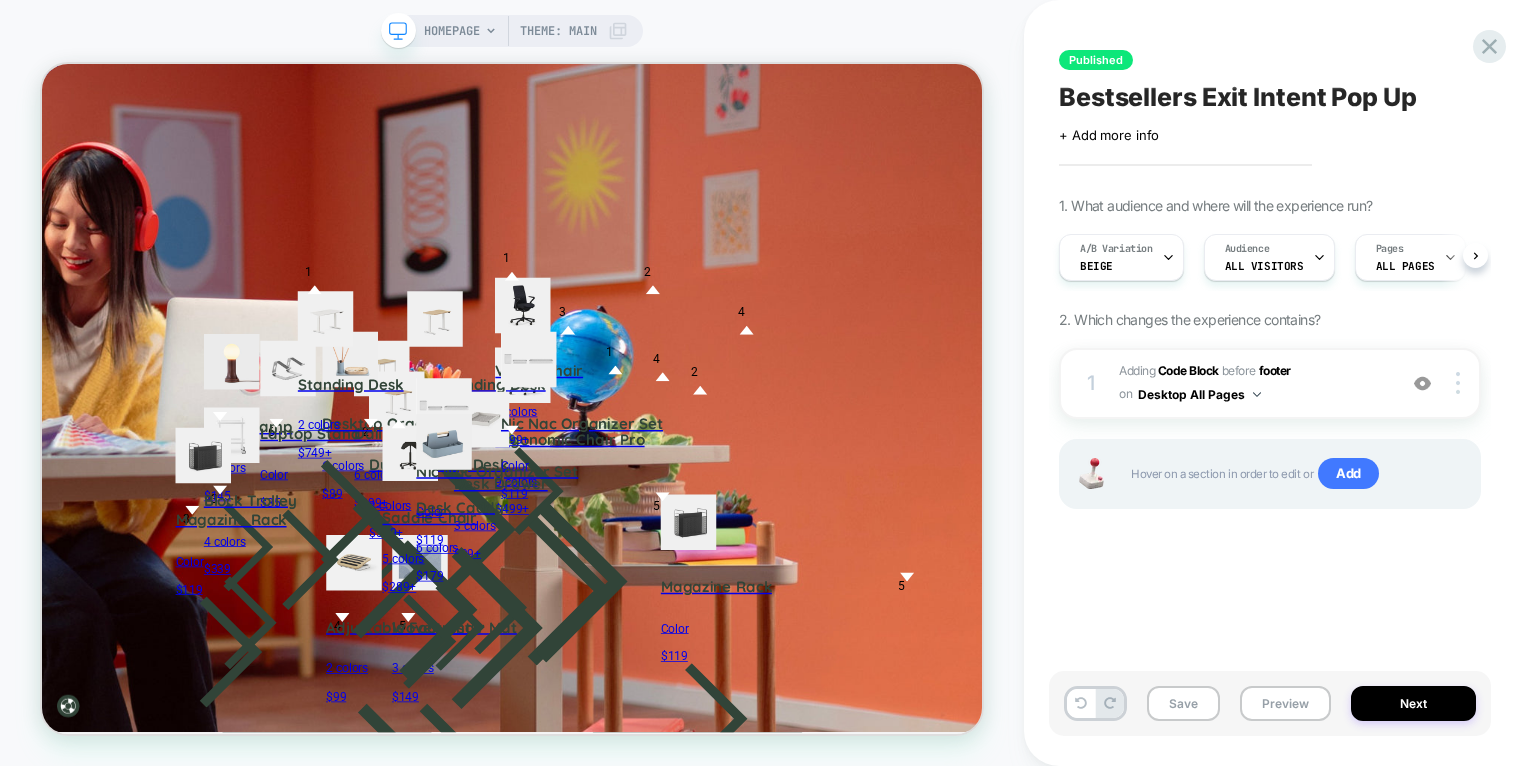 scroll, scrollTop: 0, scrollLeft: 0, axis: both 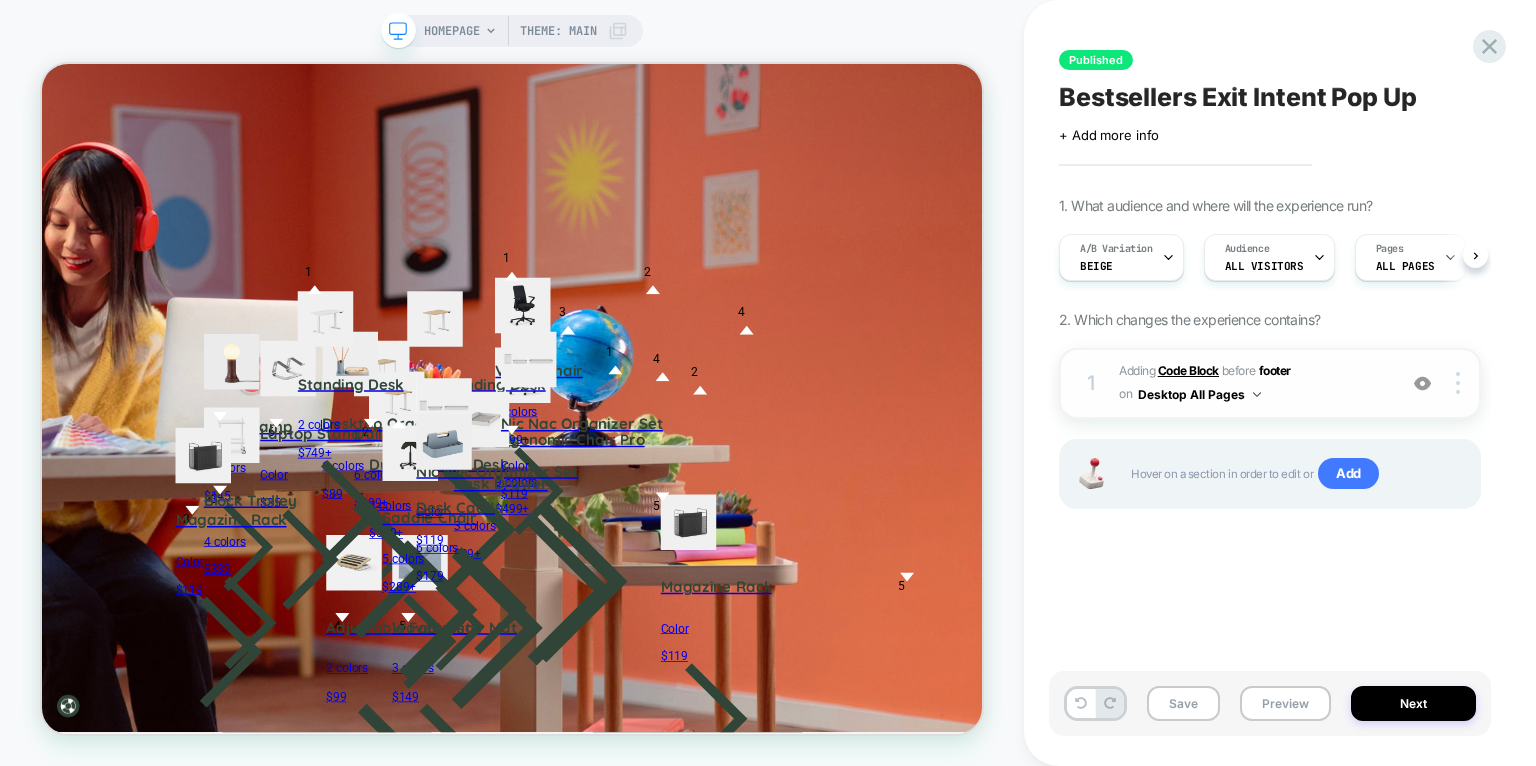 click on "Code Block" at bounding box center (1188, 370) 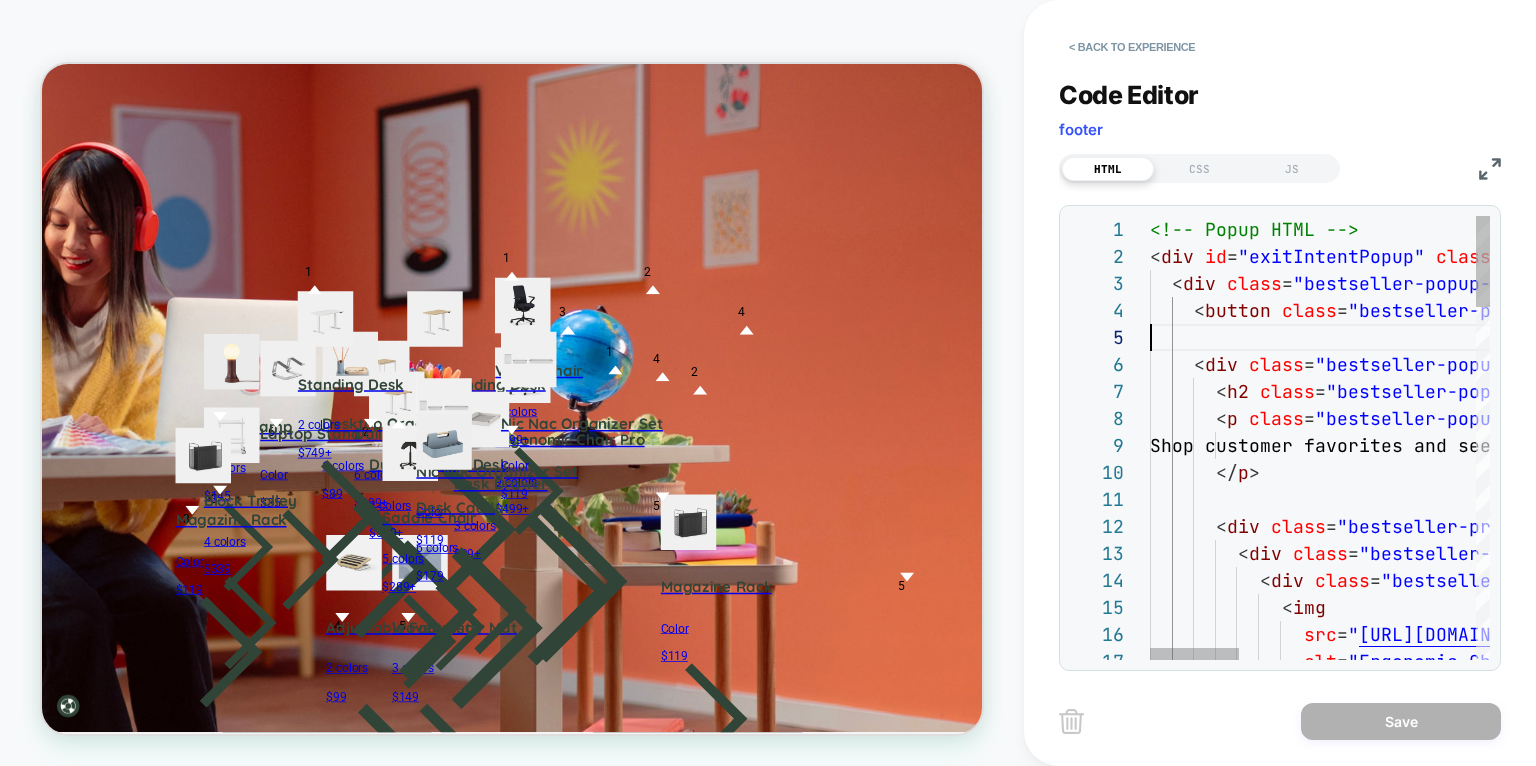 click on "<!-- Popup HTML --> < div   id = "exitIntentPopup"   class = "bestseller-popup-overlay" >    < div   class = "bestseller-popup-container" >      < button   class = "bestseller-popup-close" > &times; </ button >      < div   class = "bestseller-popup-content" >        < h2   class = "bestseller-popup-title" > Our Bestsellers </ h2 >        < p   class = "bestseller-popup-subtitle" >         Shop customer favorites and see why thousa nds of workers choose Branch.        </ p >        < div   class = "bestseller-products-grid" >          < div   class = "bestseller-product-item" >            < div   class = "bestseller-product-image" >              < img                src = " [URL][DOMAIN_NAME] iles/branch-chair.png_4.jpg?v=1752855474 "                alt = "Ergonomic Chair"" at bounding box center [1772, 1288] 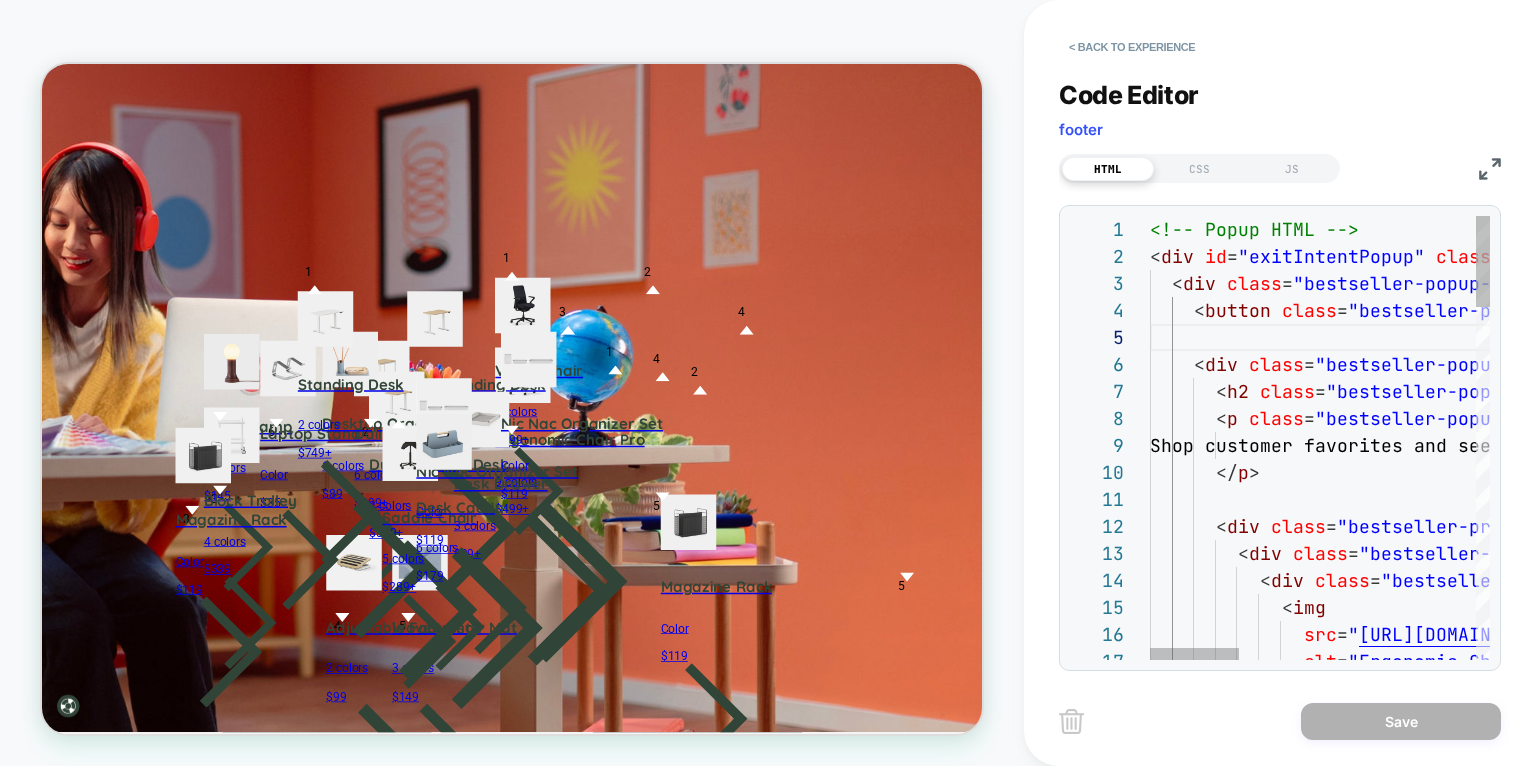 type on "**********" 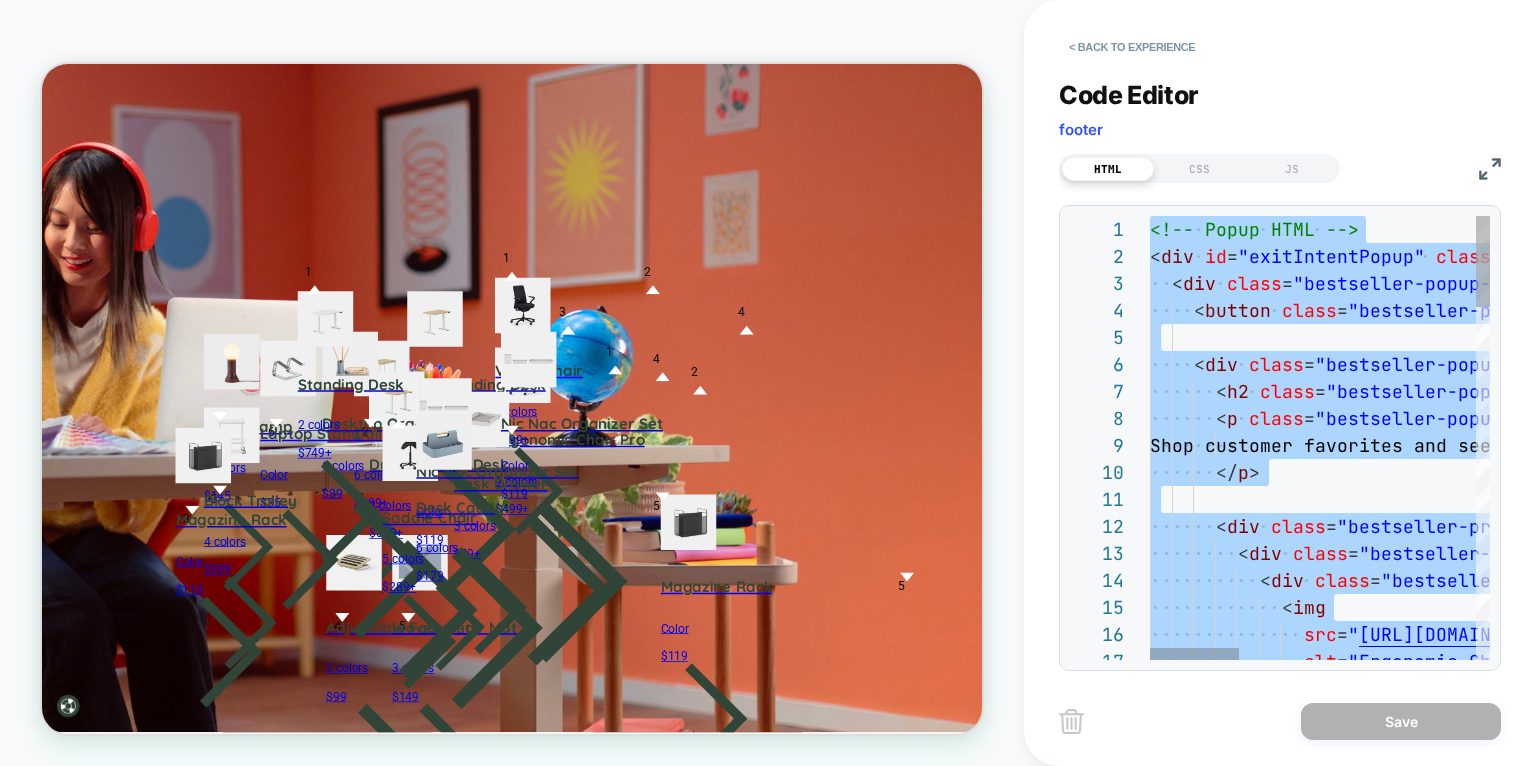 scroll, scrollTop: 0, scrollLeft: 0, axis: both 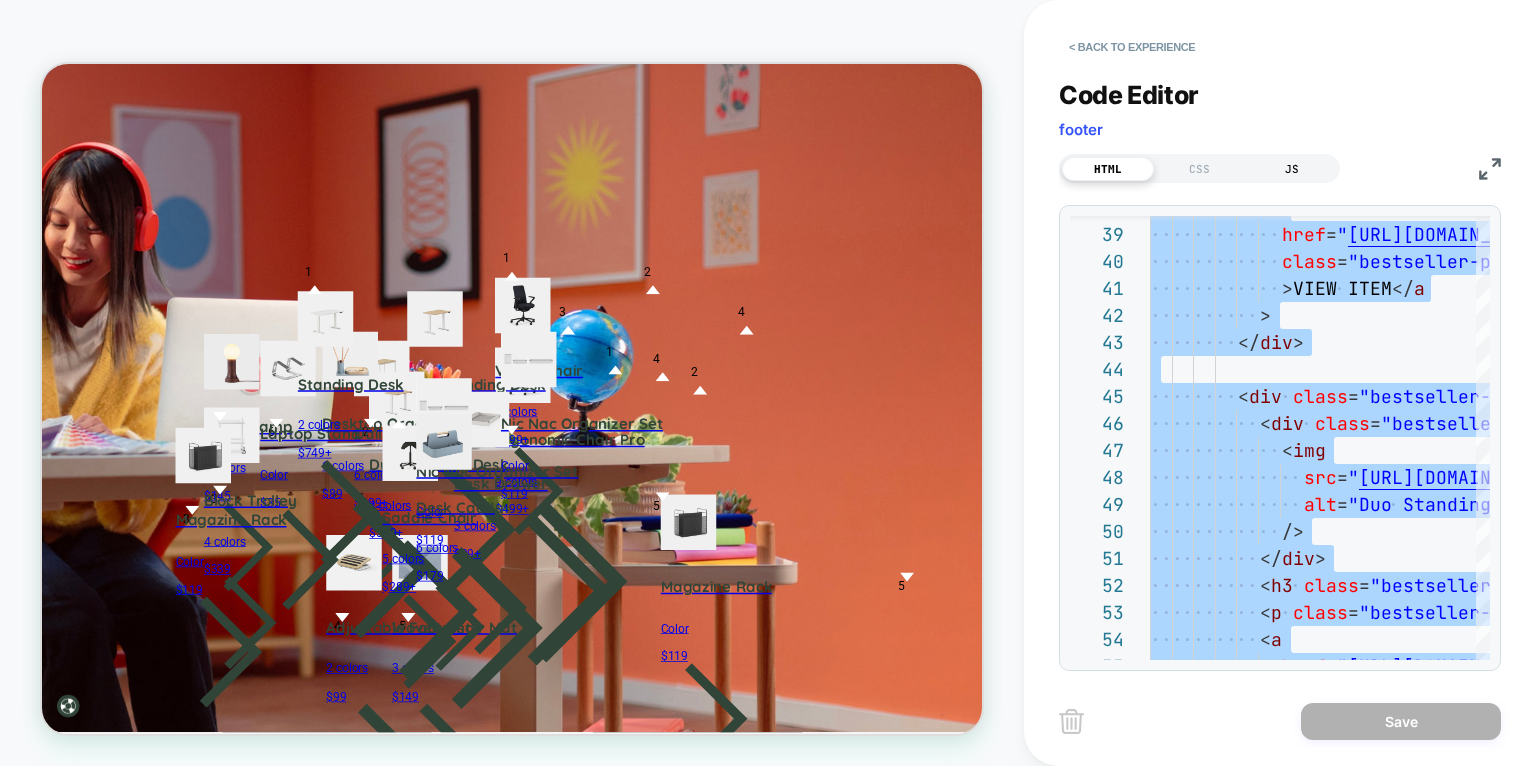 click on "JS" at bounding box center (1292, 169) 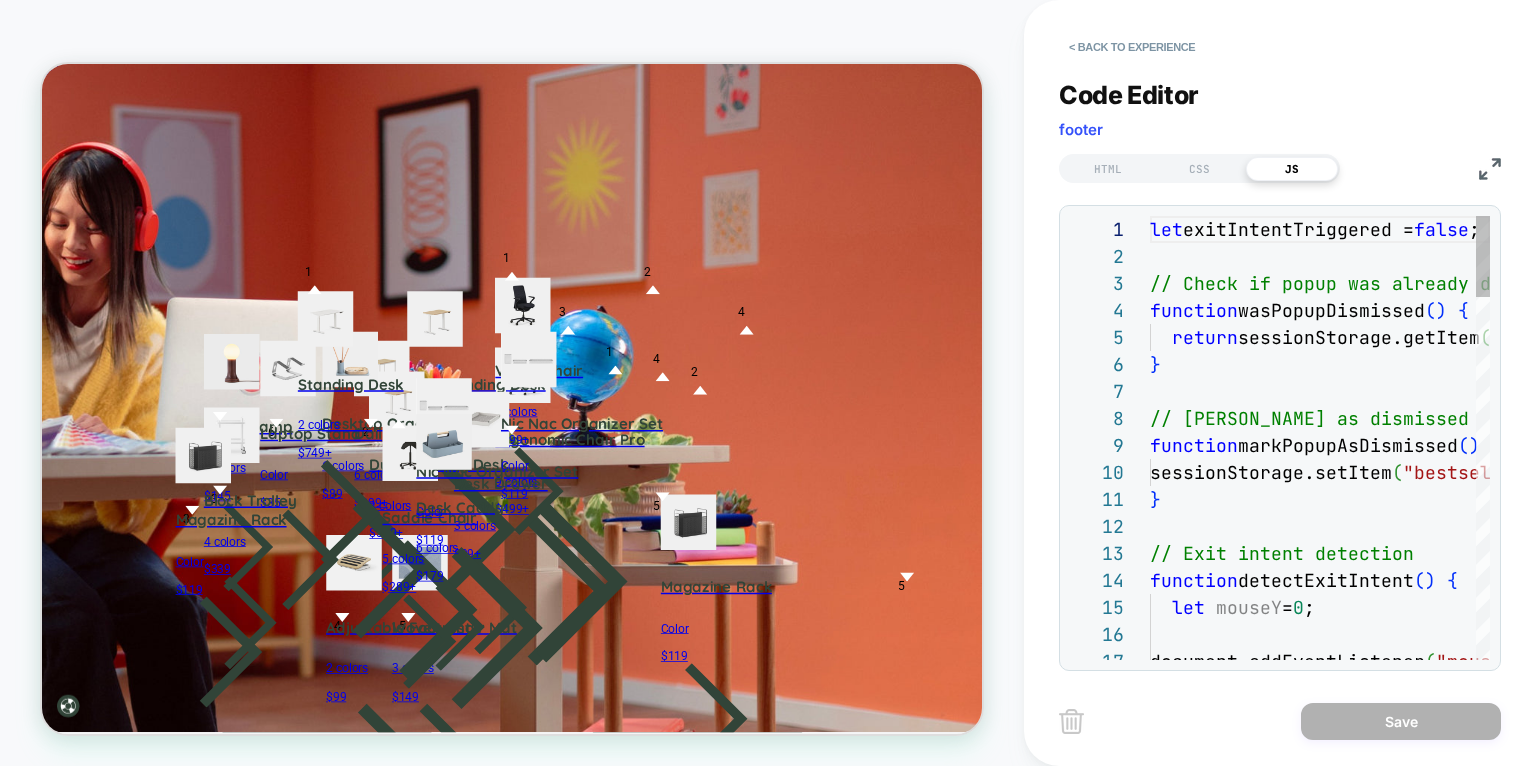 scroll, scrollTop: 269, scrollLeft: 0, axis: vertical 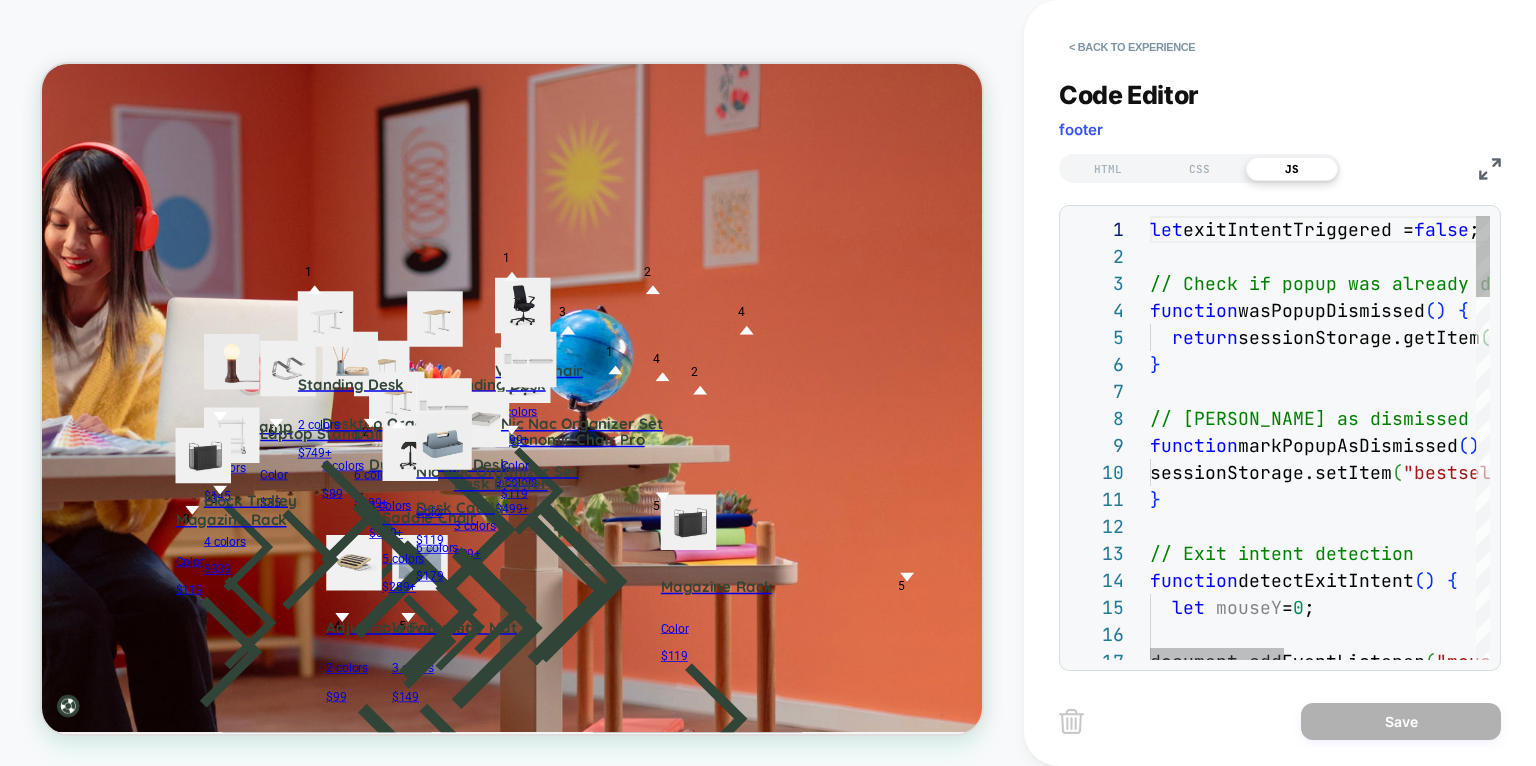 click on "let  exitIntentTriggered =  false ; // Check if popup was already dismissed in this se ssion function  wasPopupDismissed ( )   {    return  sessionStorage.getItem ( "bestsellerPopupDismissed" )  ===  "true" ; } // [PERSON_NAME] as dismissed function  markPopupAsDismissed ( )   {   sessionStorage.setItem ( "bestsellerPopupDismissed" ,  "true" ) ; } // Exit intent detection function  detectExitIntent ( )   {    let   mouseY  =  0 ;   document.addEventListener ( "mousemove" ,  function   ( e )   {" at bounding box center (1562, 1423) 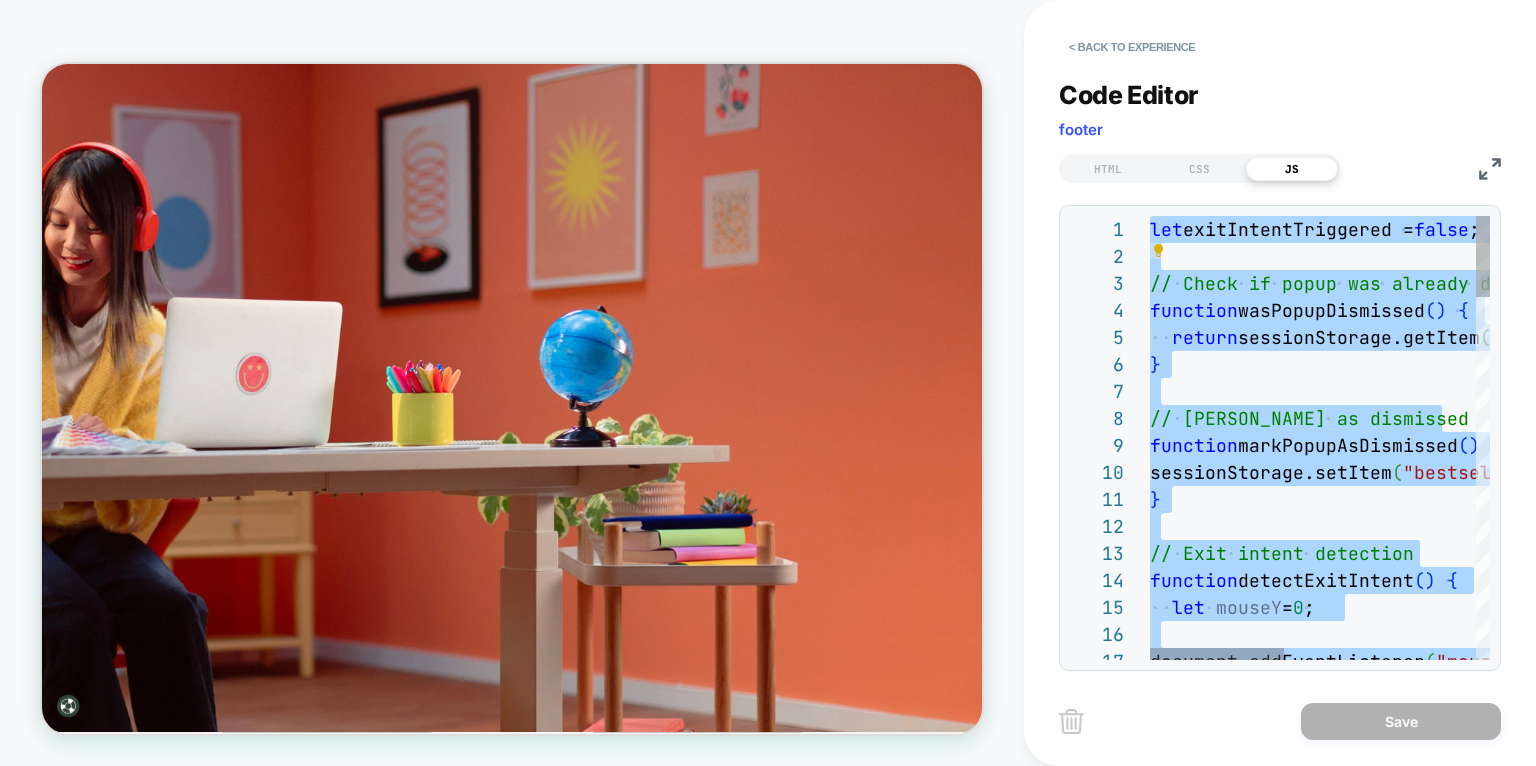 click on "let  exitIntentTriggered =  false ; // Check if popup was already dismissed in this se ssion function  wasPopupDismissed ( )   {    return  sessionStorage.getItem ( "bestsellerPopupDismissed" )  ===  "true" ; } // [PERSON_NAME] as dismissed function  markPopupAsDismissed ( )   {   sessionStorage.setItem ( "bestsellerPopupDismissed" ,  "true" ) ; } // Exit intent detection function  detectExitIntent ( )   {    let   mouseY  =  0 ;   document.addEventListener ( "mousemove" ,  function   ( e )   {" at bounding box center [1562, 1423] 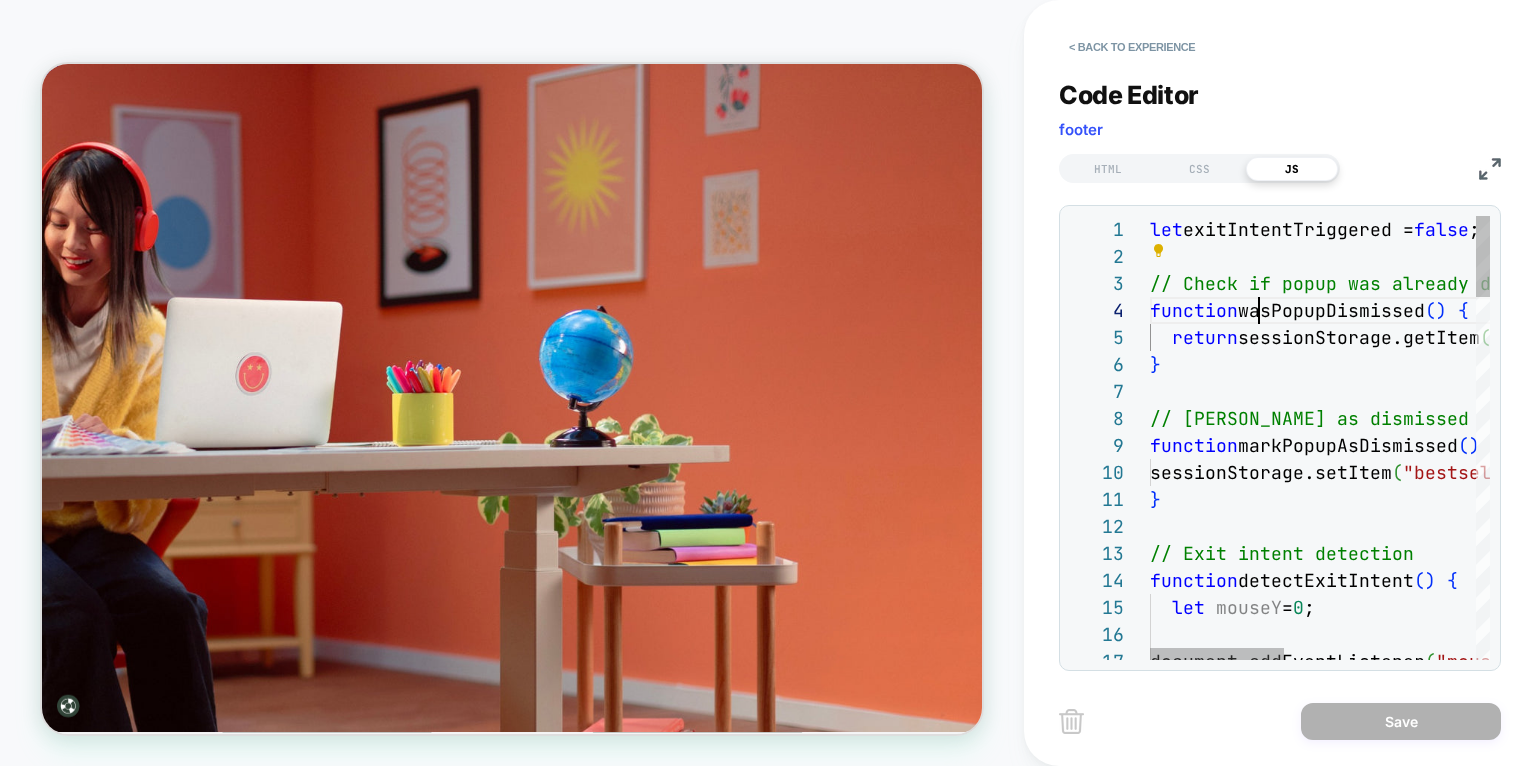 scroll, scrollTop: 80, scrollLeft: 108, axis: both 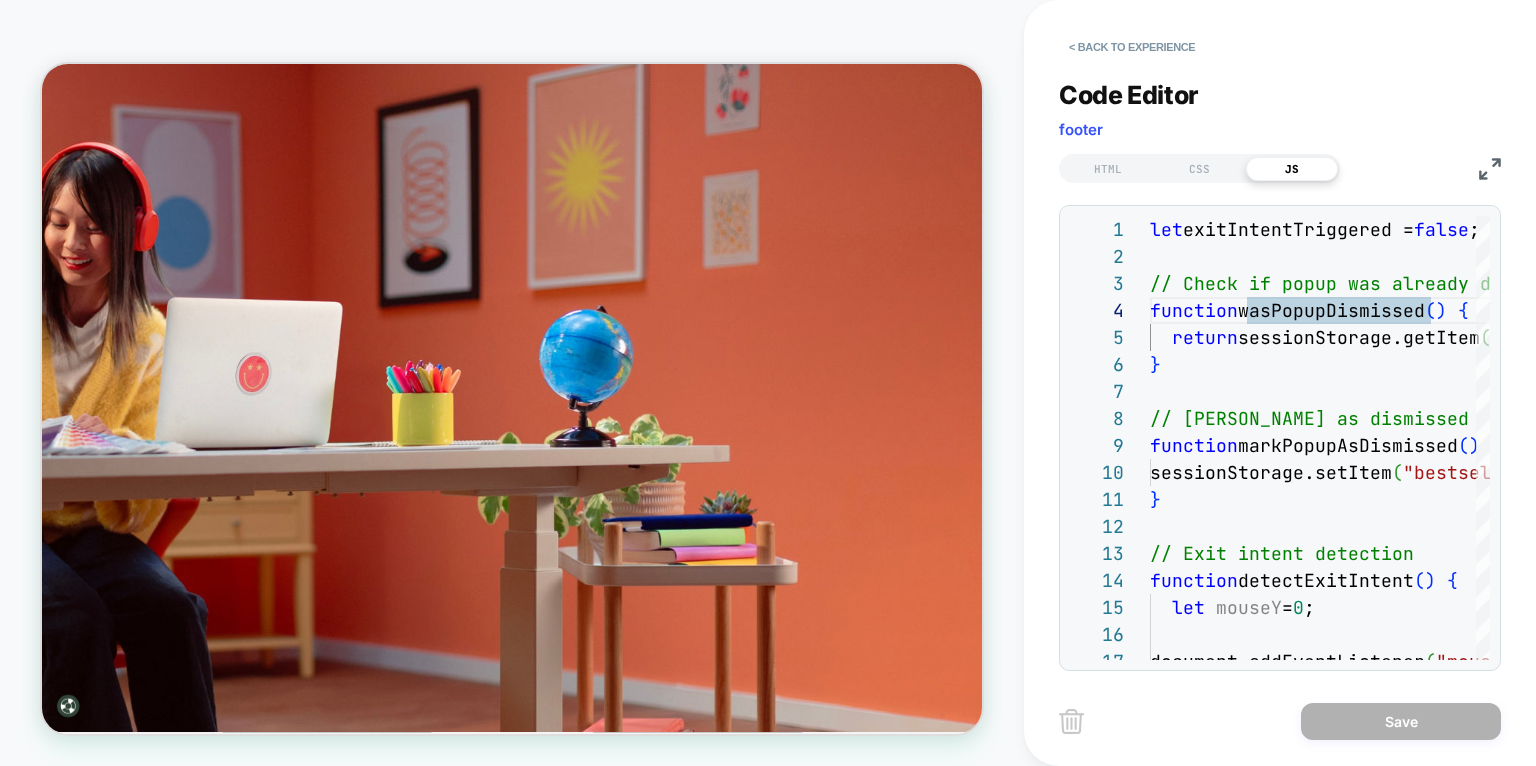 click at bounding box center [1490, 169] 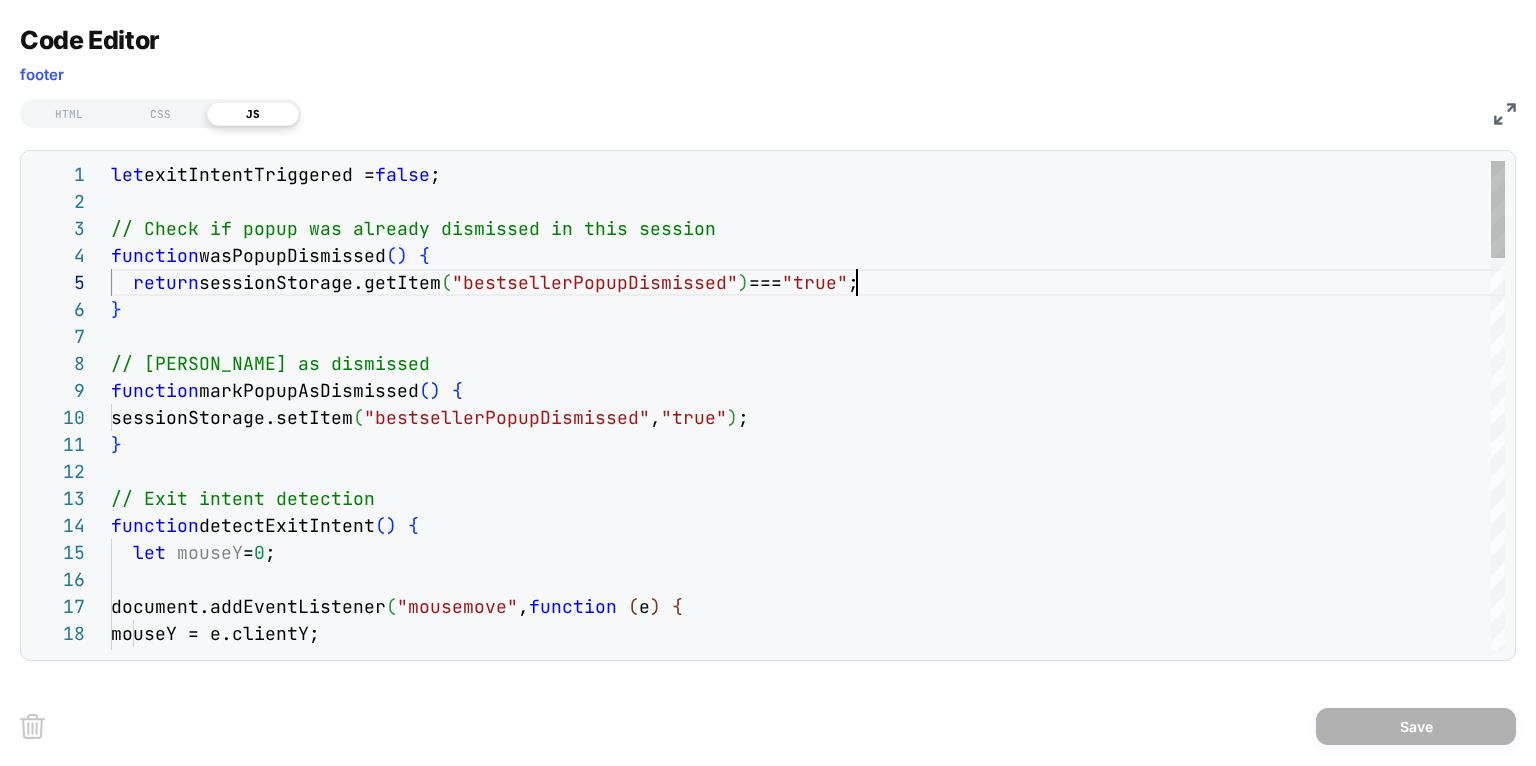 click on "let  exitIntentTriggered =  false ; // Check if popup was already dismissed in this se ssion function  wasPopupDismissed ( )   {    return  sessionStorage.getItem ( "bestsellerPopupDismissed" )  ===  "true" ; } // [PERSON_NAME] as dismissed function  markPopupAsDismissed ( )   {   sessionStorage.setItem ( "bestsellerPopupDismissed" ,  "true" ) ; } // Exit intent detection function  detectExitIntent ( )   {    let   mouseY  =  0 ;   document.addEventListener ( "mousemove" ,  function   ( e )   {     mouseY = e.clientY;    } ) ;" at bounding box center [808, 1391] 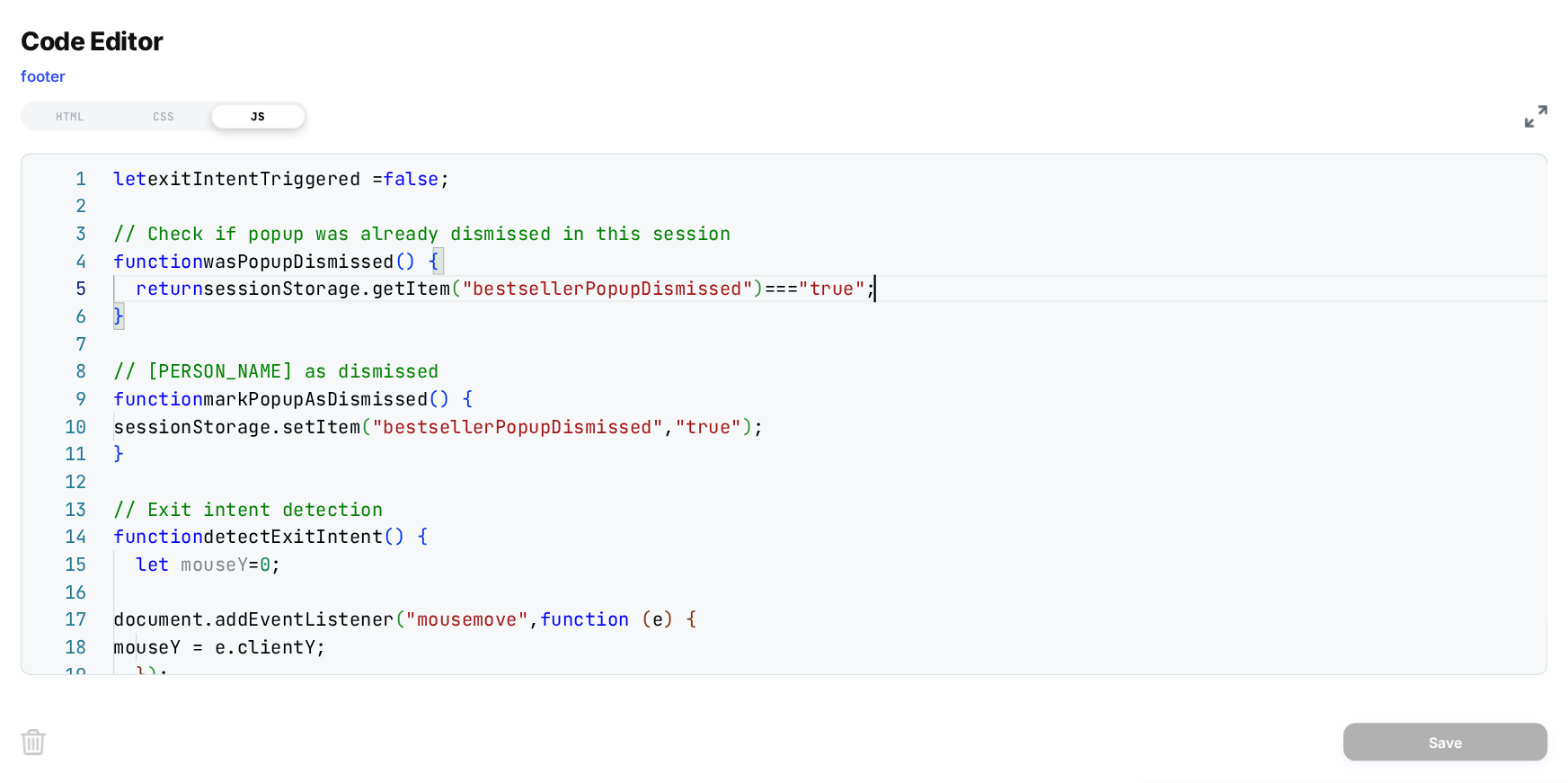 scroll, scrollTop: 97, scrollLeft: 669, axis: both 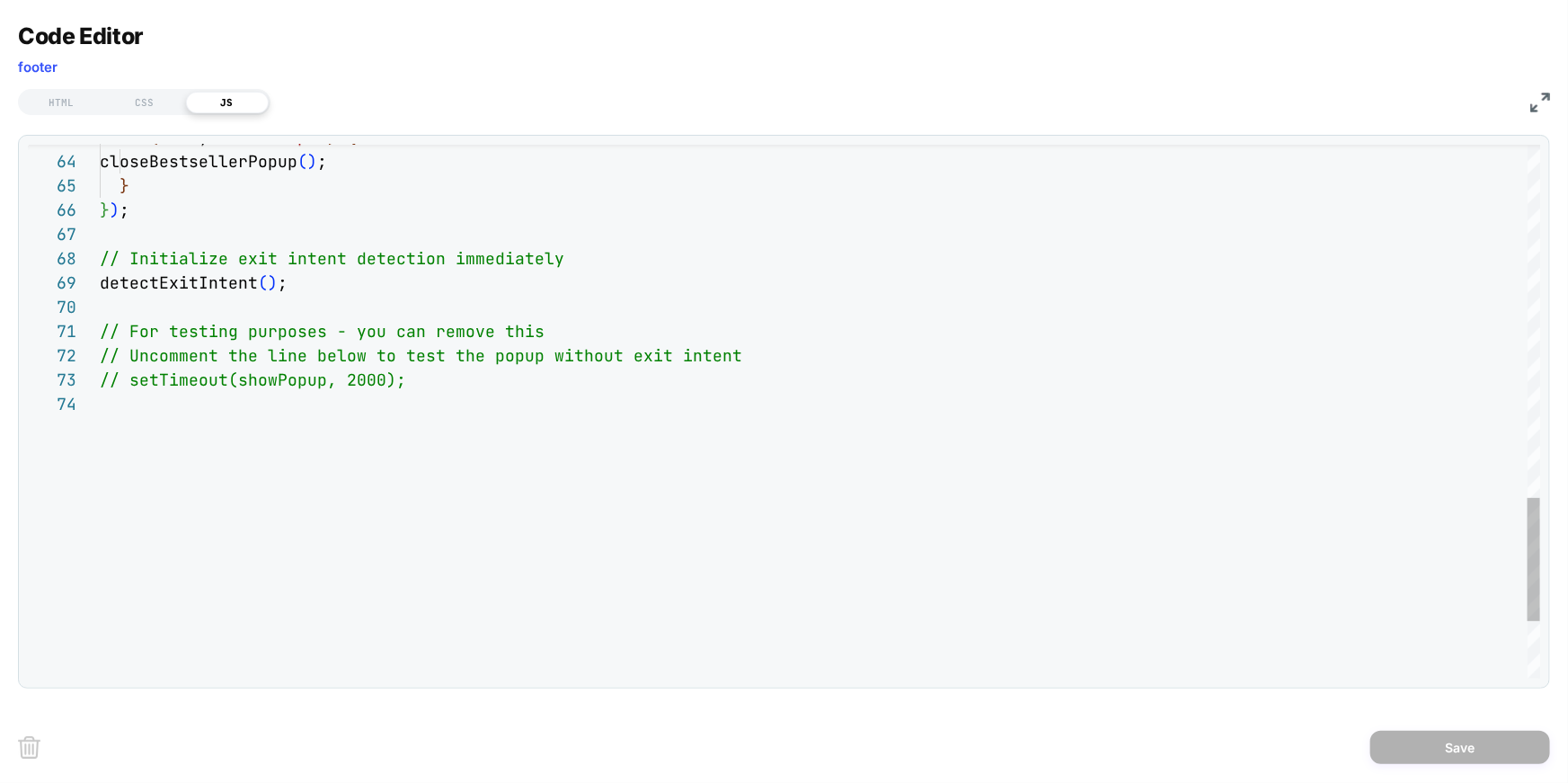 click on "// Uncomment the line below to test the popup with out exit intent // setTimeout(showPopup, 2000); // For testing purposes - you can remove this    } } ) ; // Initialize exit intent detection immediately detectExitIntent ( ) ;    if   ( e.key ===  "Escape" )   {     closeBestsellerPopup ( ) ;" at bounding box center [819, -227] 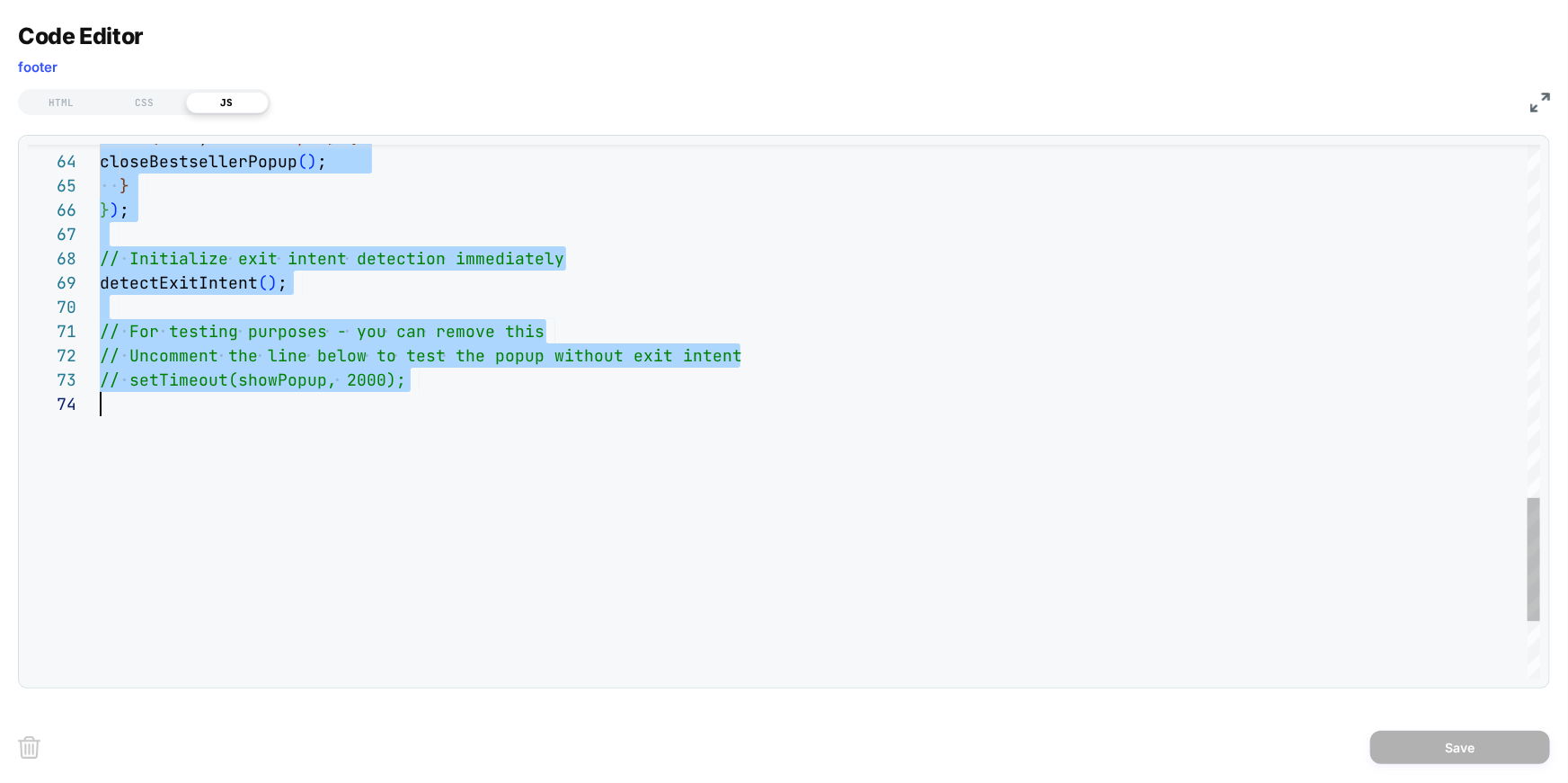 type on "**********" 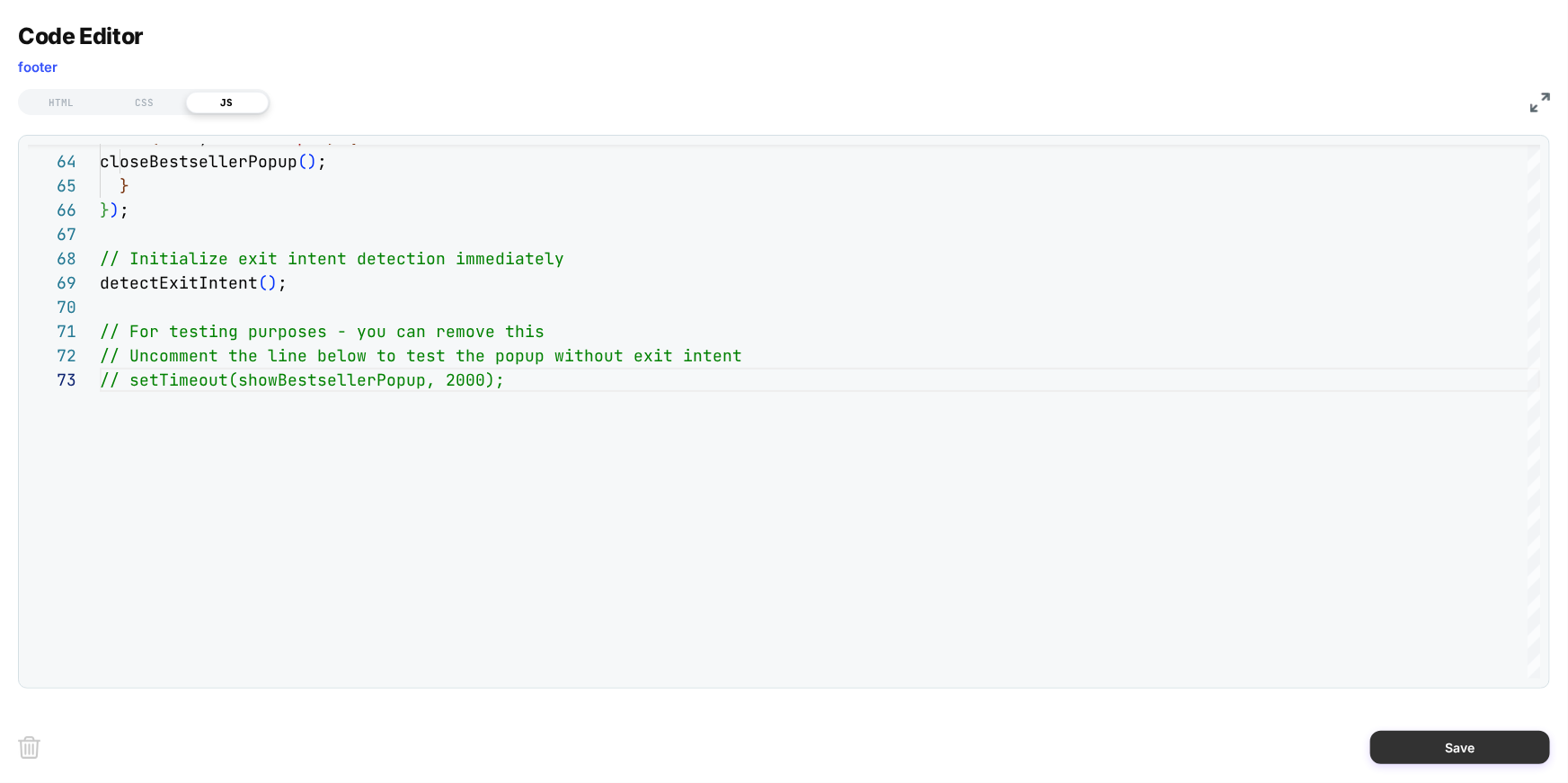 click on "Save" at bounding box center (784, 747) 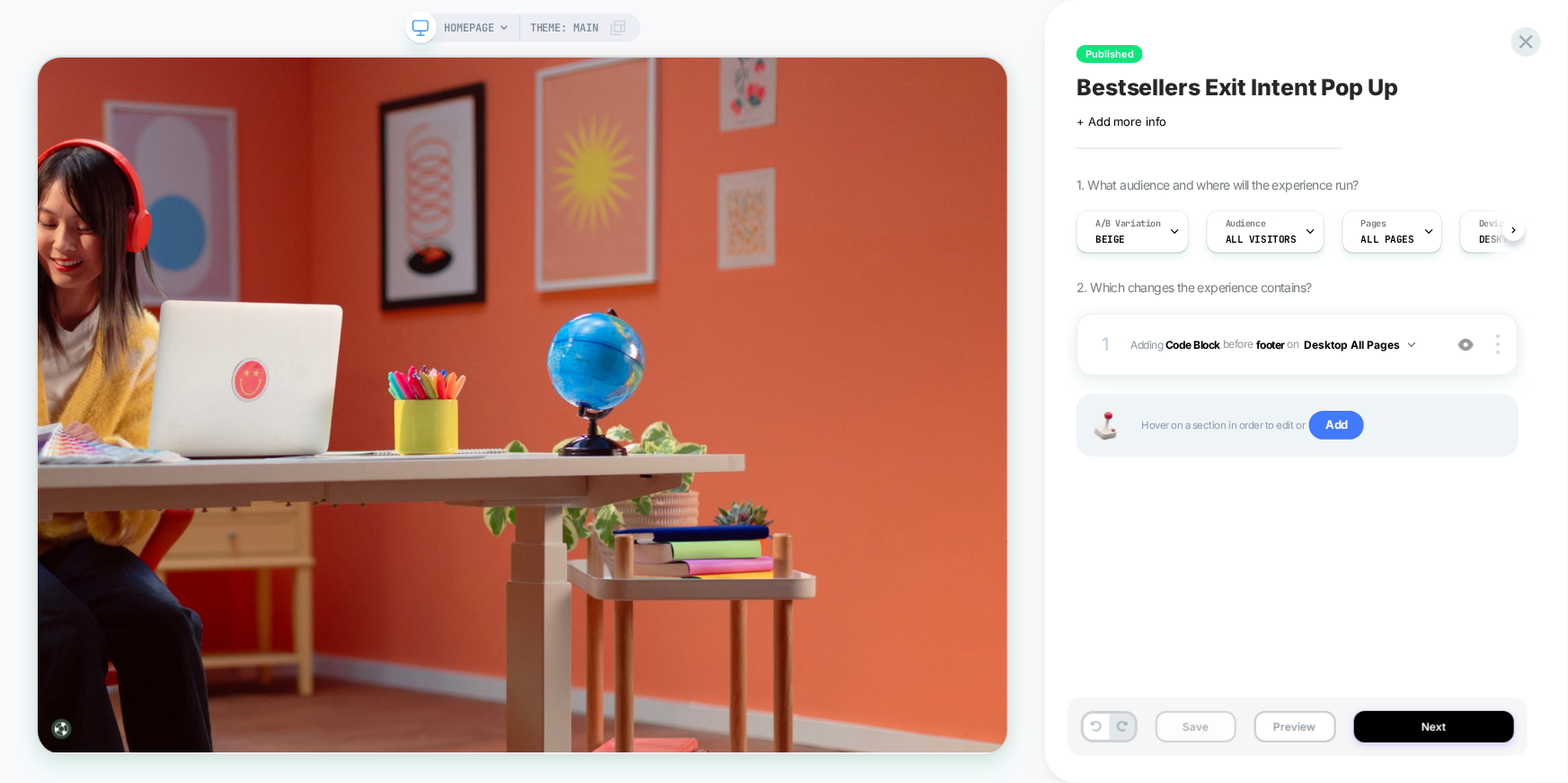 scroll, scrollTop: 0, scrollLeft: 0, axis: both 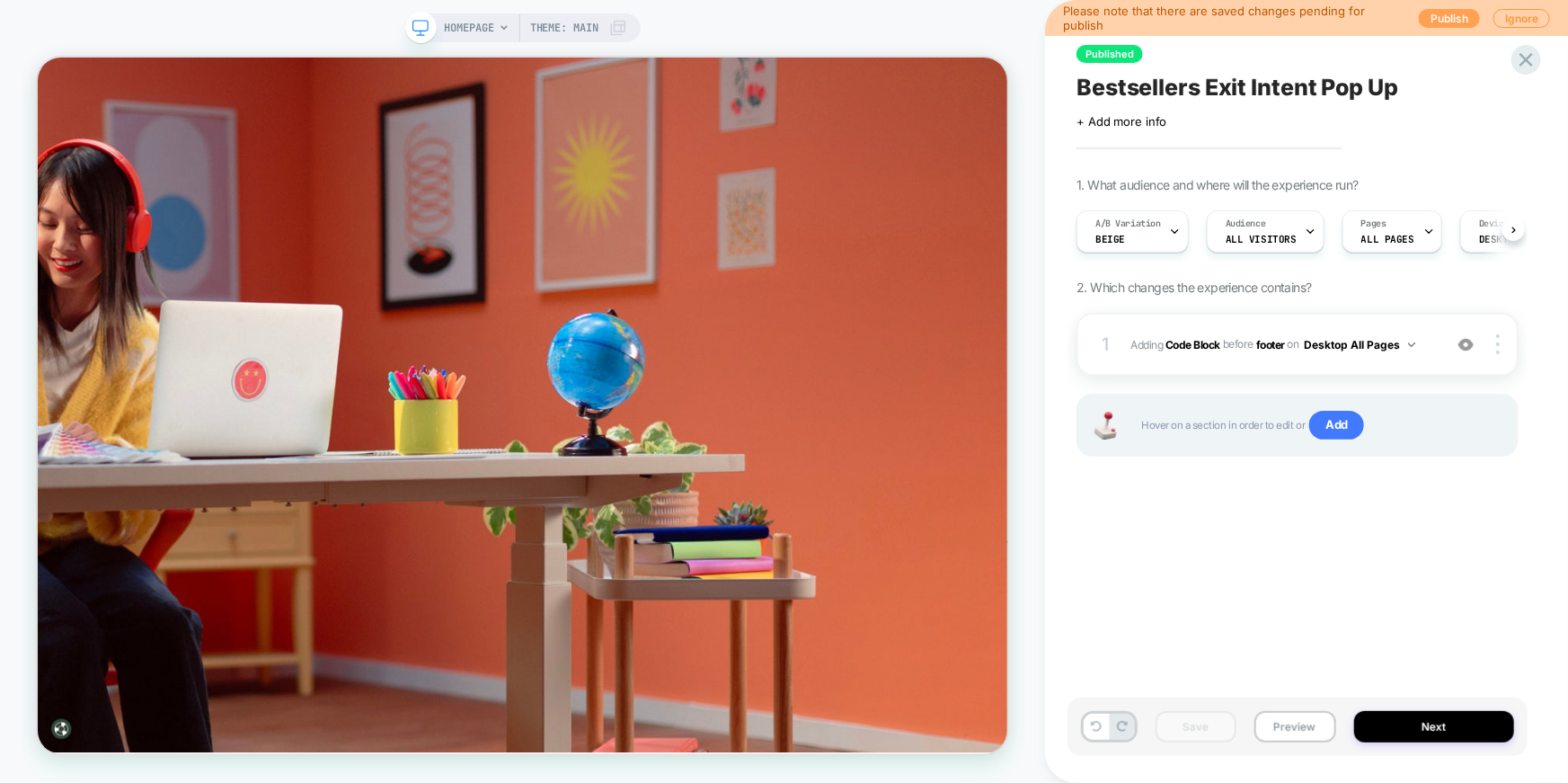click on "Publish" at bounding box center (1449, 18) 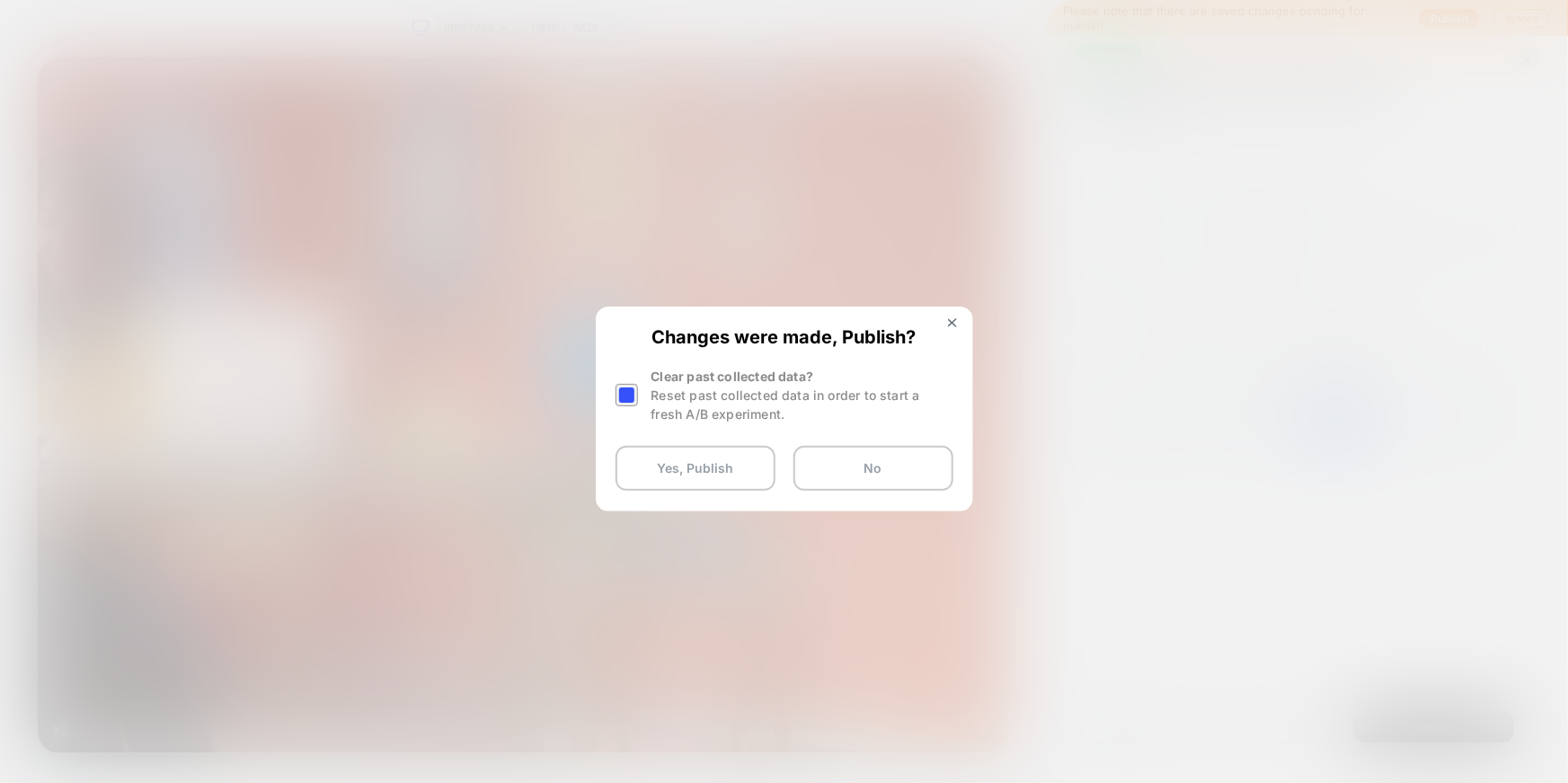type 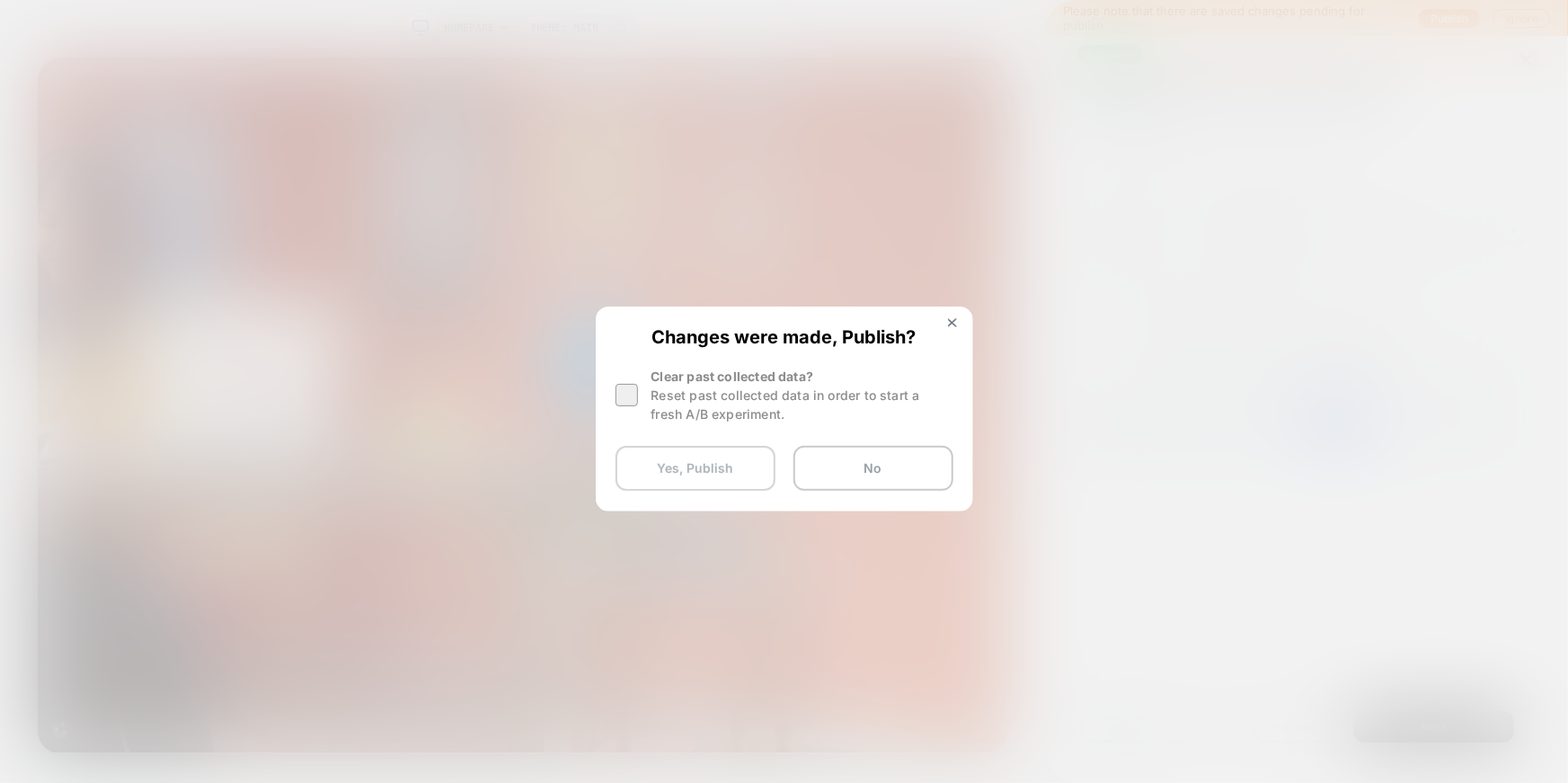 click on "Yes, Publish" at bounding box center [695, 468] 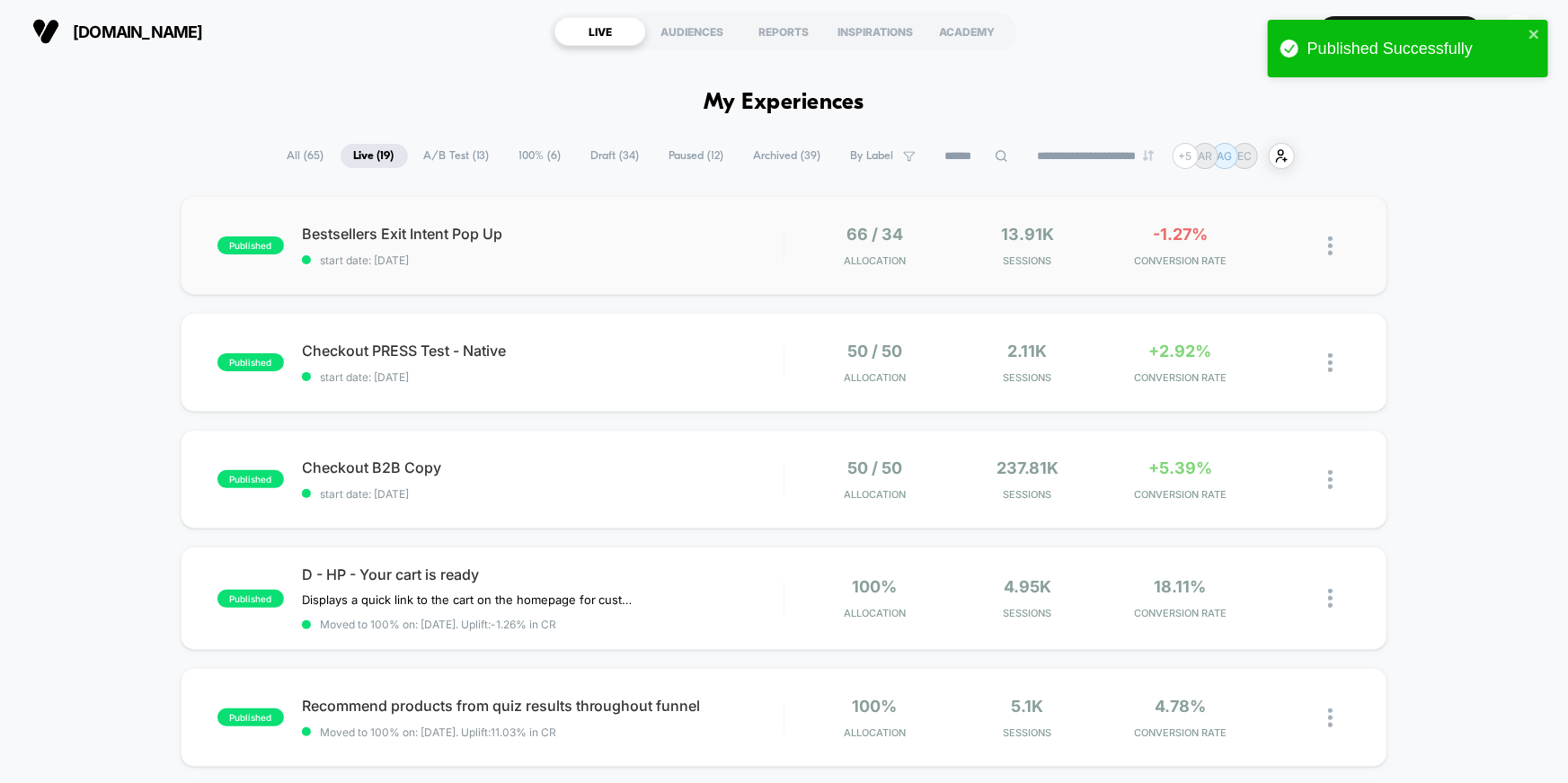 click at bounding box center (1330, 245) 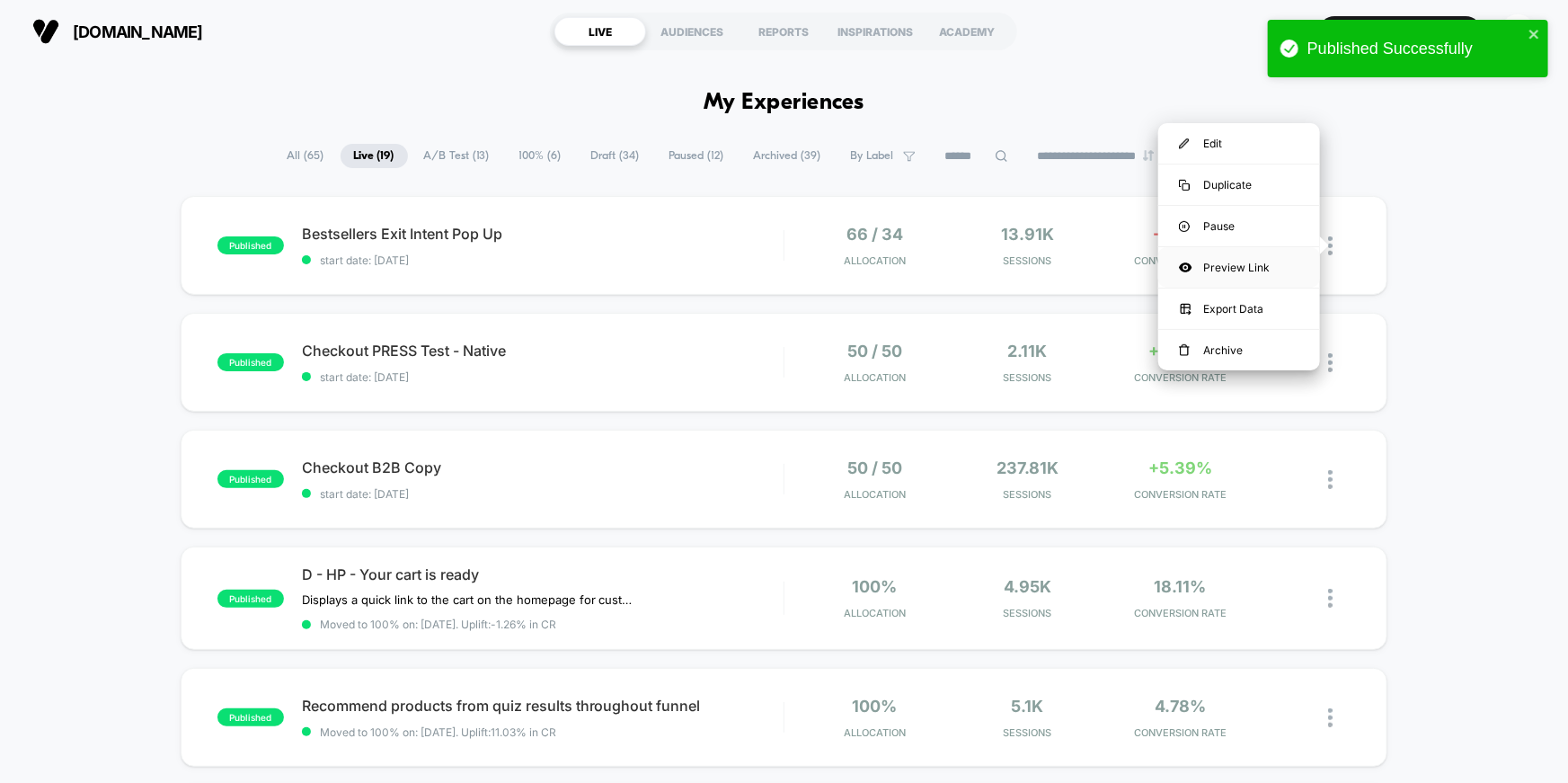 click on "Preview Link" at bounding box center [1239, 267] 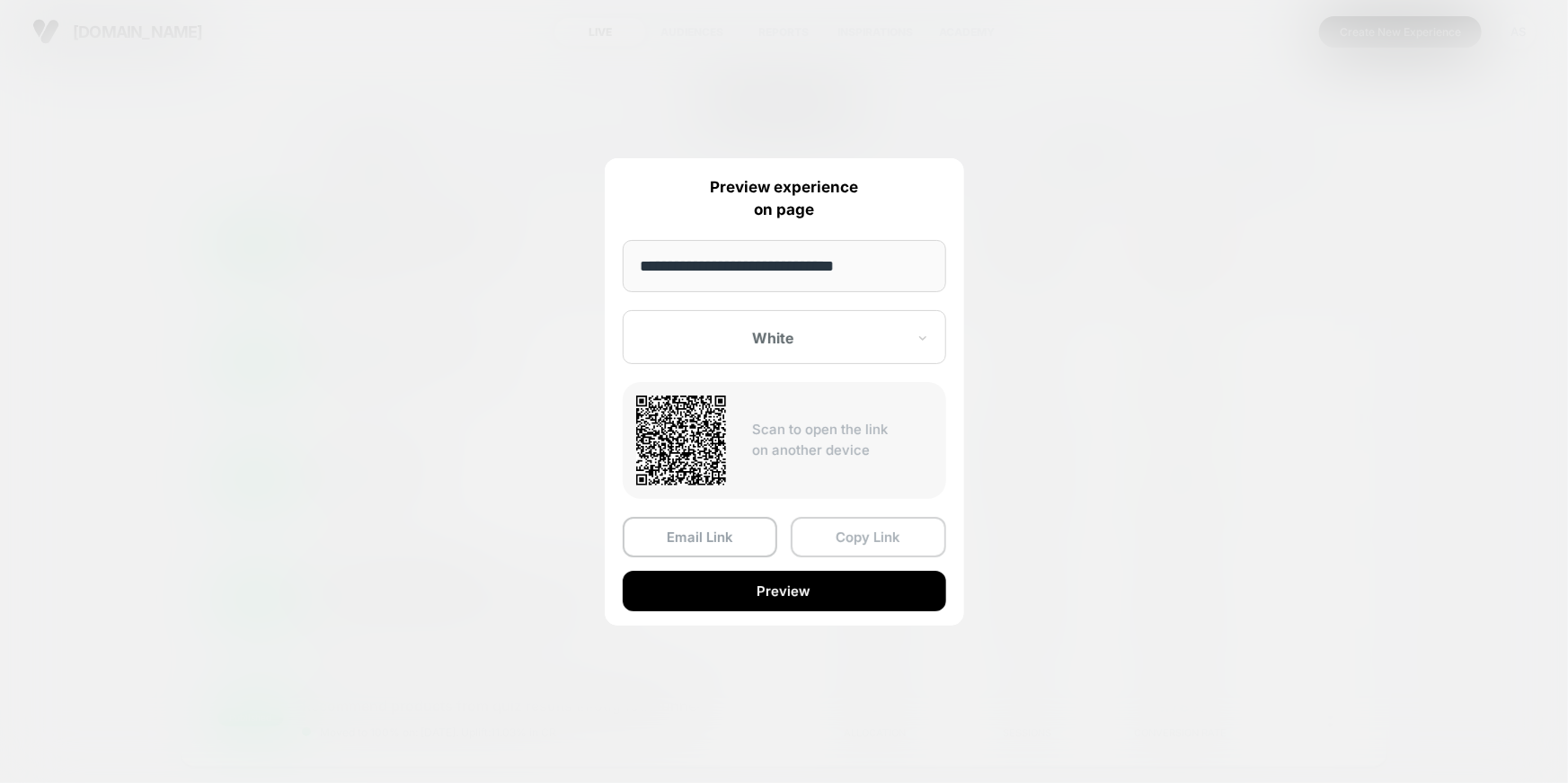 click on "Copy Link" at bounding box center (868, 537) 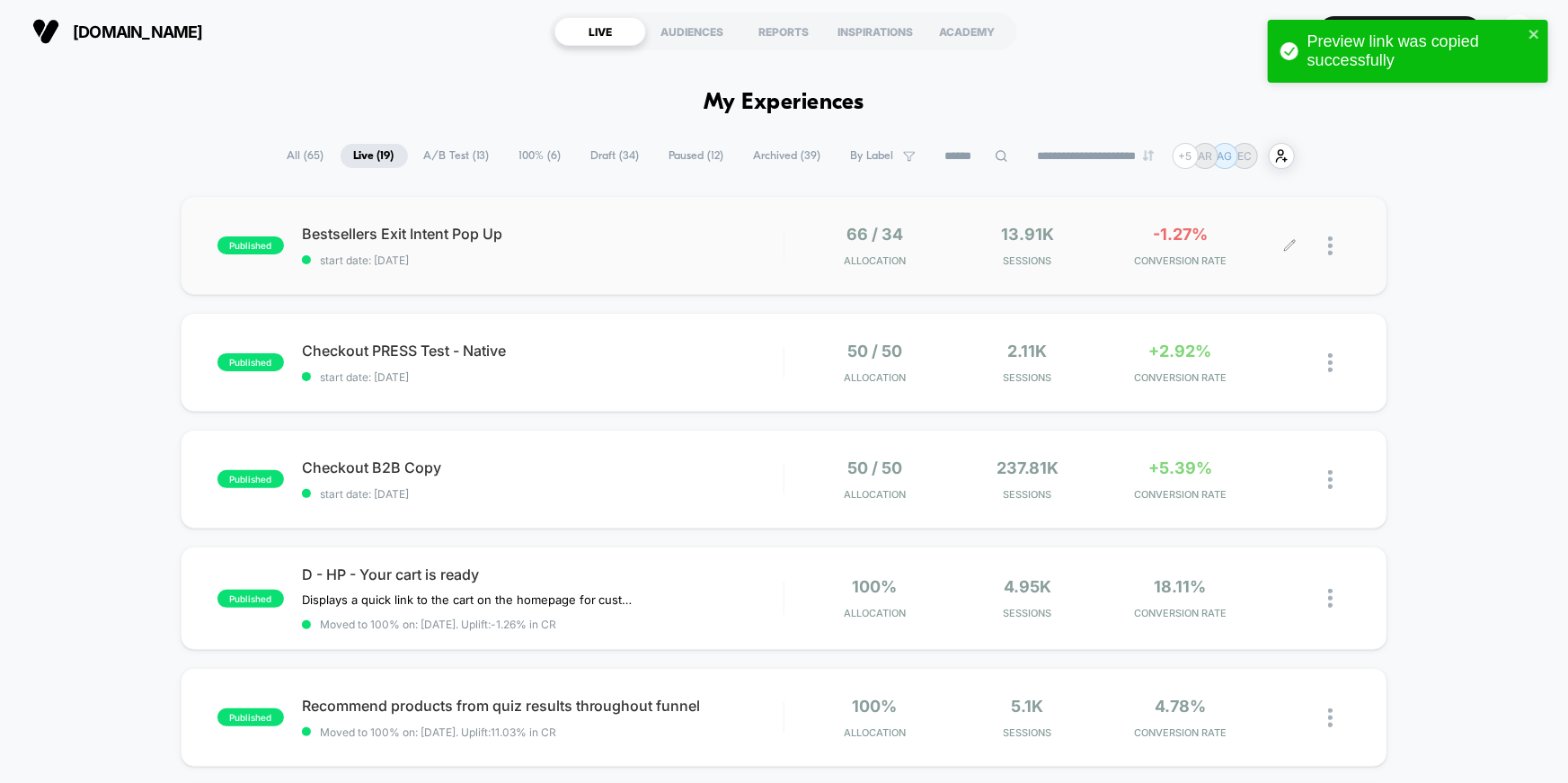 click on "**********" at bounding box center (784, 1700) 